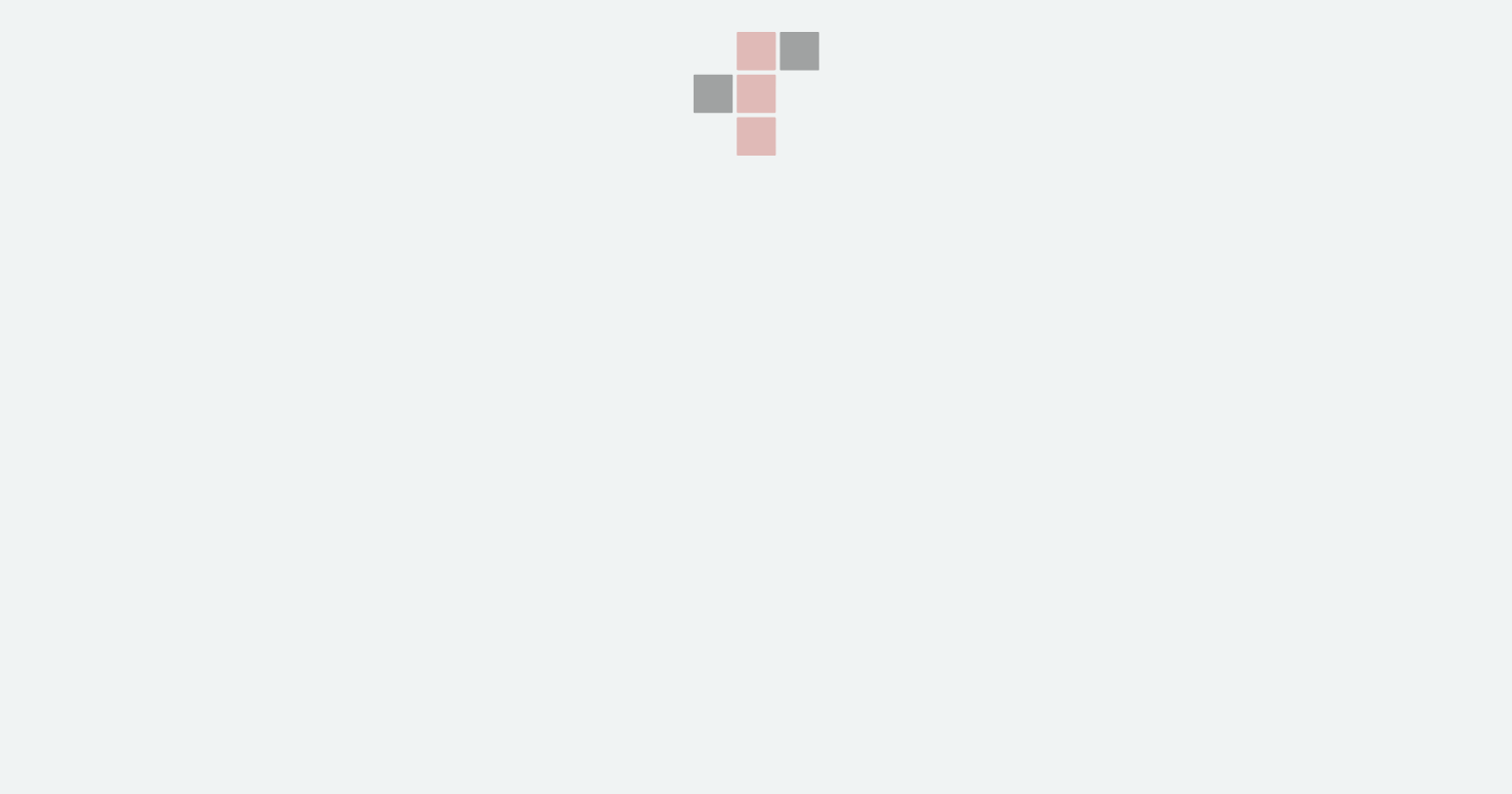 scroll, scrollTop: 0, scrollLeft: 0, axis: both 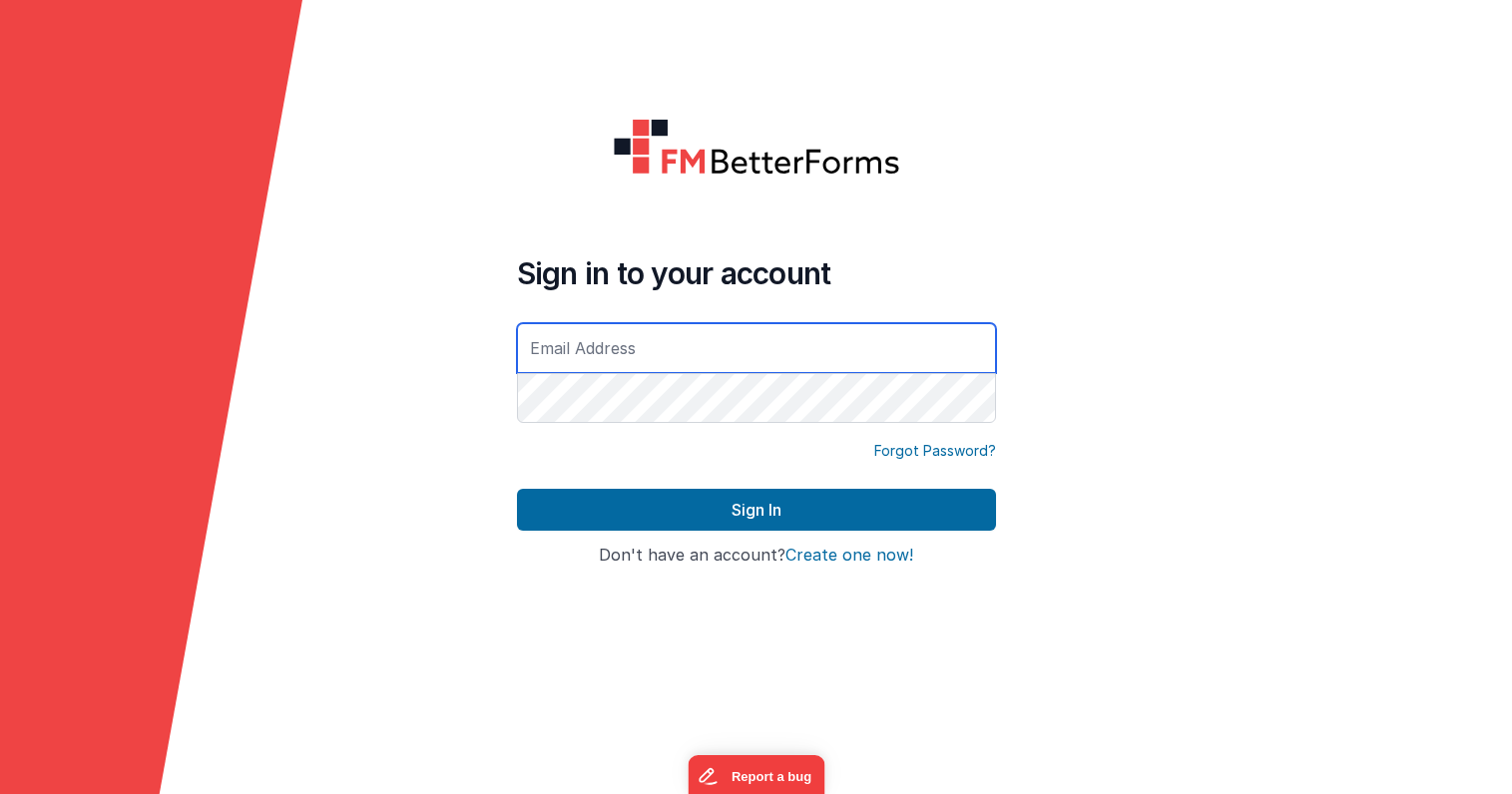 type on "[DOMAIN_NAME][EMAIL_ADDRESS][DOMAIN_NAME]" 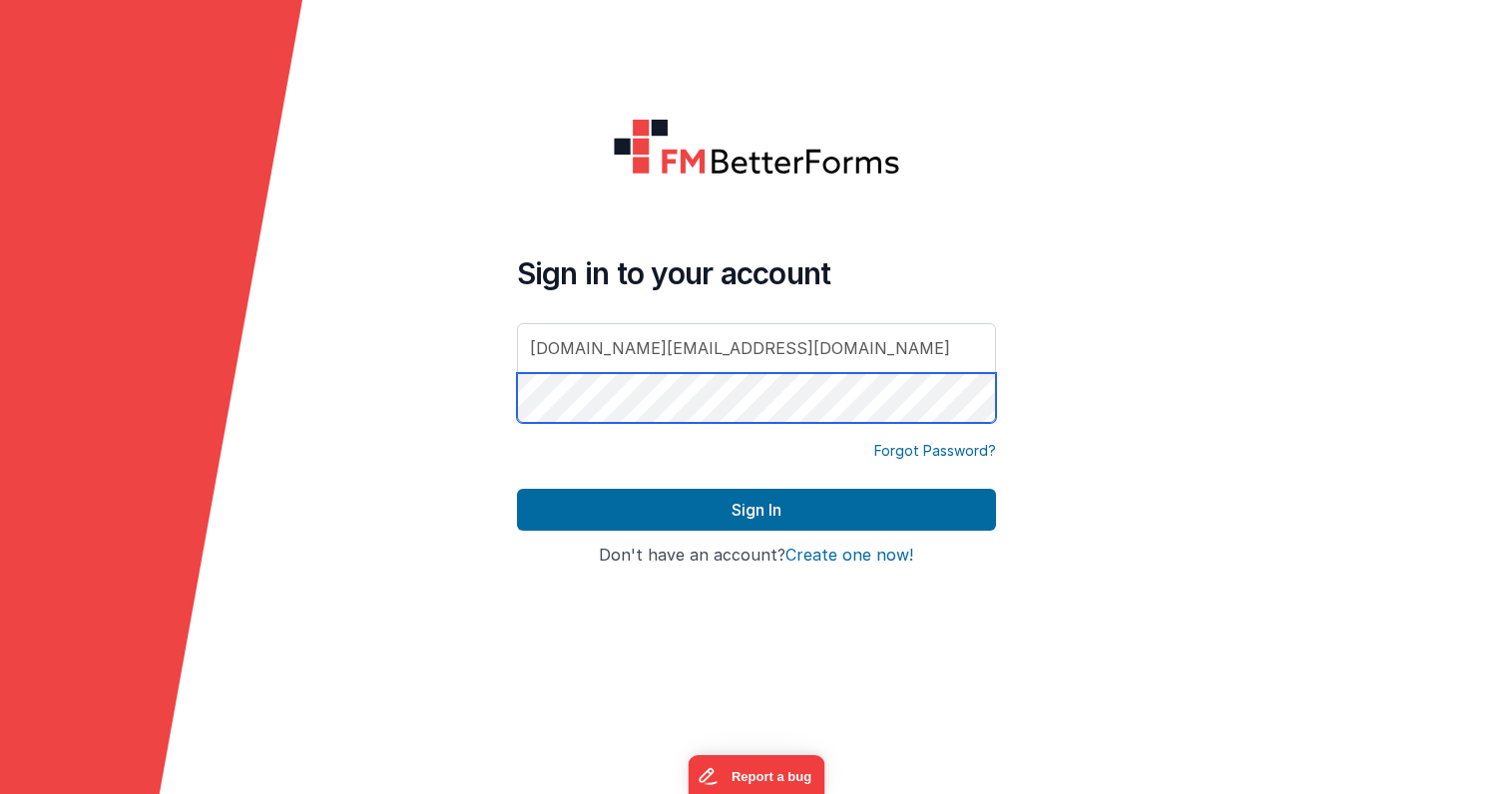 click on "Sign In" at bounding box center [756, 510] 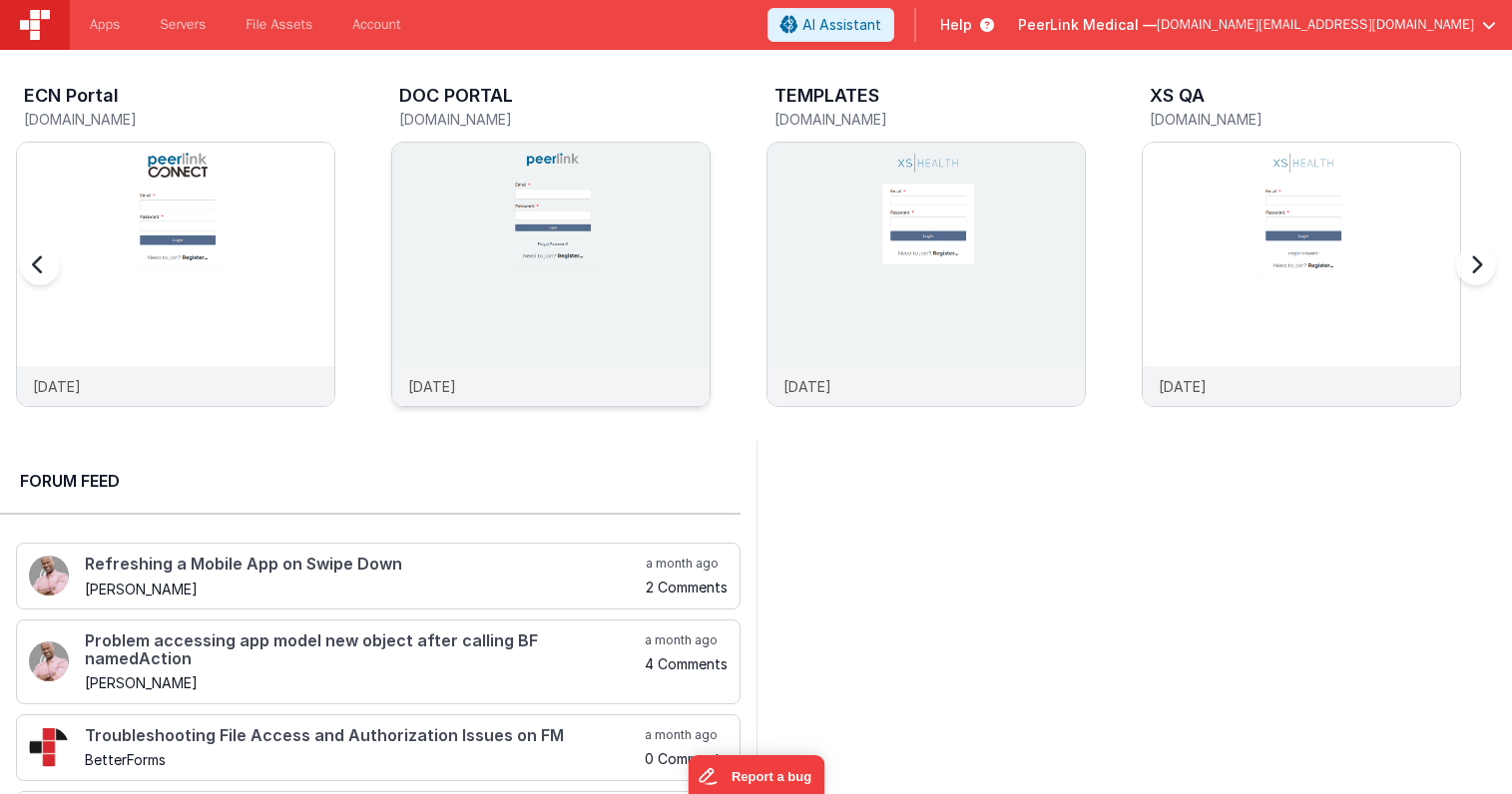 click at bounding box center (551, 301) 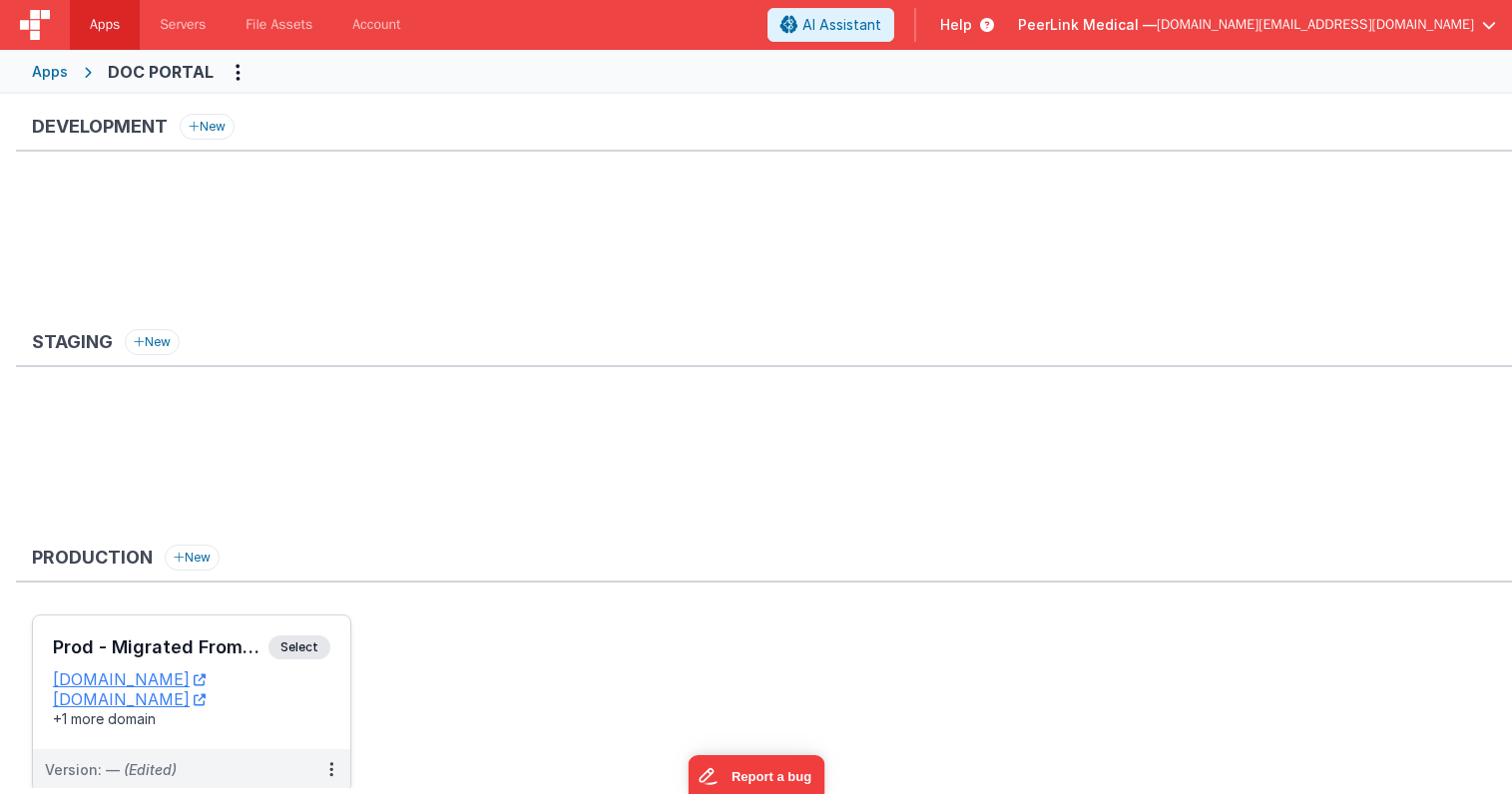 click on "Prod - Migrated From "DOC PORTAL"" at bounding box center (161, 647) 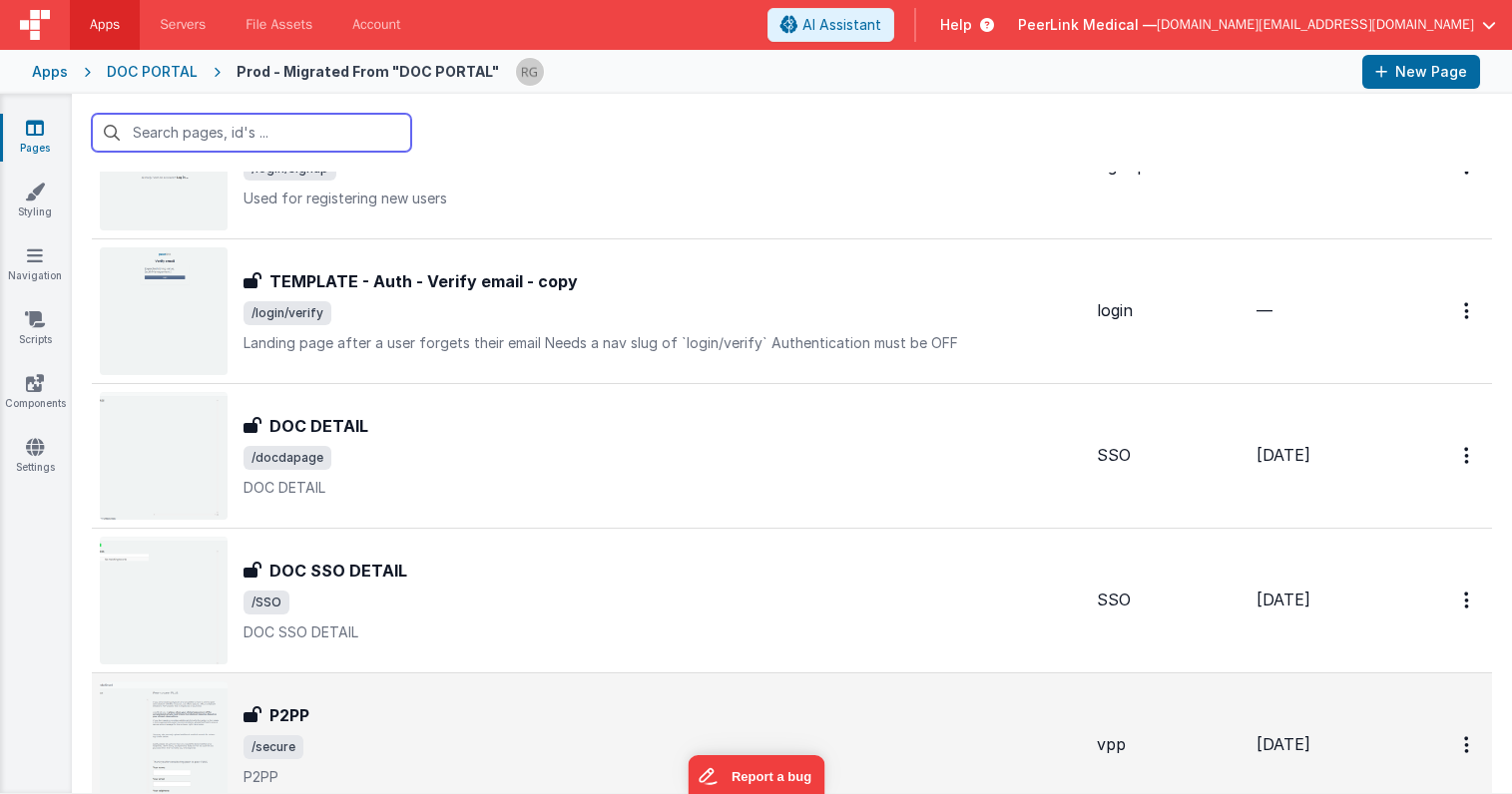 scroll, scrollTop: 1553, scrollLeft: 0, axis: vertical 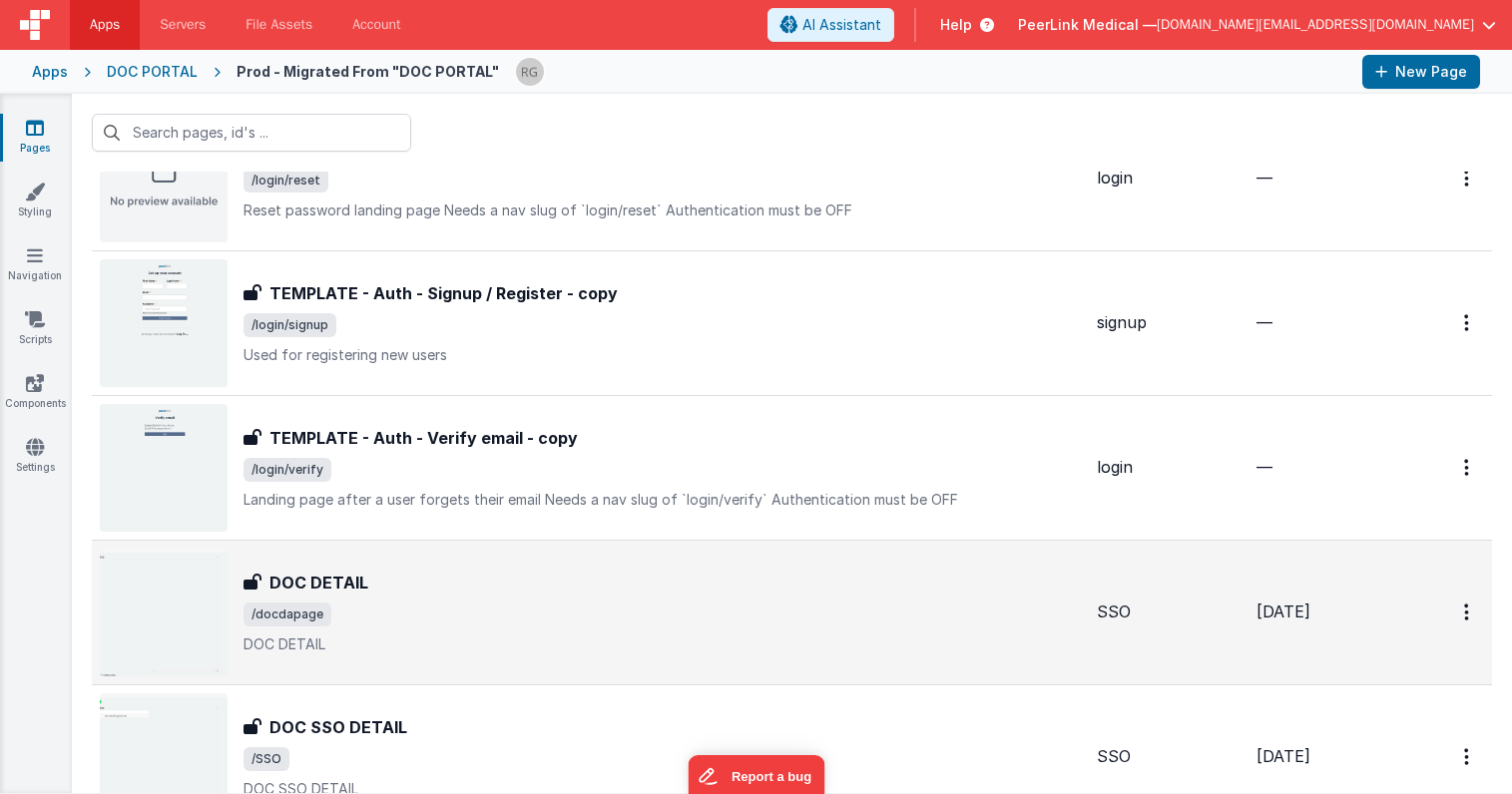 click on "DOC DETAIL" at bounding box center (318, 583) 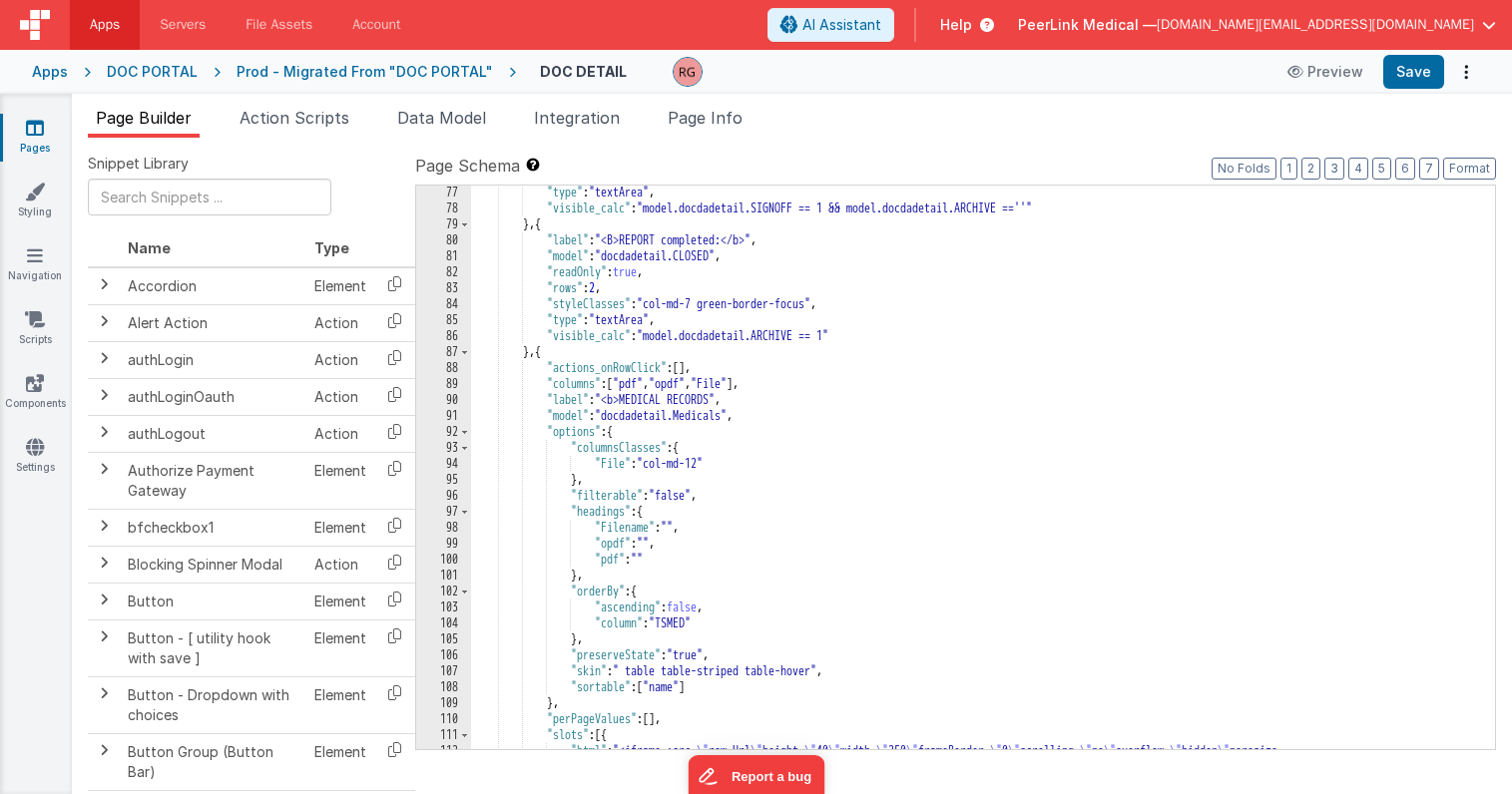 scroll, scrollTop: 1230, scrollLeft: 0, axis: vertical 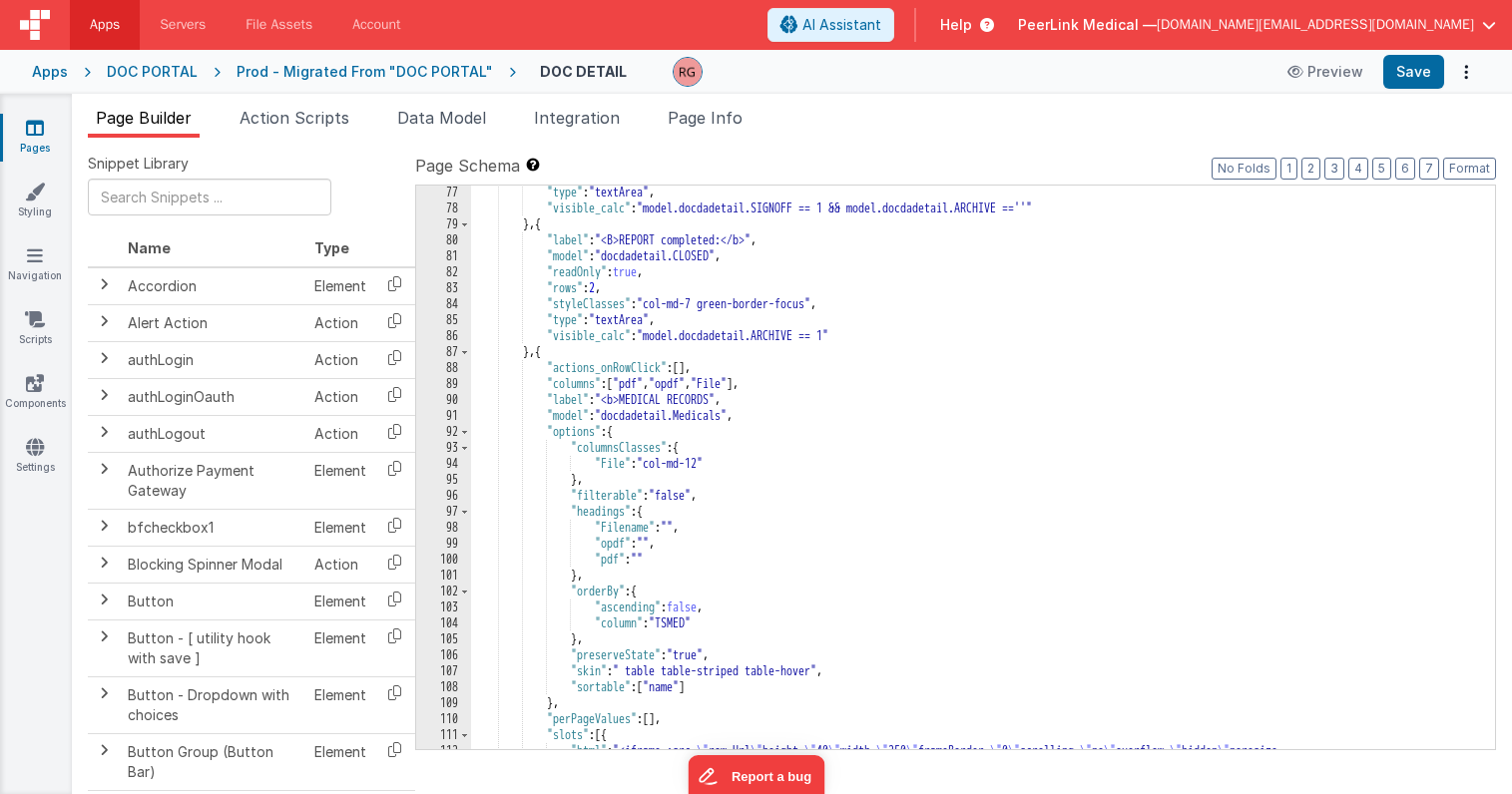 click on ""type" :  "textArea" ,                "visible_calc" :  "model.docdadetail.SIGNOFF == 1 && model.docdadetail.ARCHIVE ==''"           } ,  {                "label" :  "<B>REPORT completed:</b>" ,                "model" :  "docdadetail.CLOSED" ,                "readOnly" :  true ,                "rows" :  2 ,                "styleClasses" :  "col-md-7 green-border-focus" ,                "type" :  "textArea" ,                "visible_calc" :  "model.docdadetail.ARCHIVE == 1"           } ,  {                "actions_onRowClick" :  [ ] ,                "columns" :  [ "pdf" ,  "opdf" ,  "File" ] ,                "label" :  "<b>MEDICAL RECORDS" ,                "model" :  "docdadetail.Medicals" ,                "options" :  {                     "columnsClasses" :  {                          "File" :  "col-md-12"                     } ,                     "filterable" :  "false" ,                     "headings" :  {                          "Filename" :  "" ,                          "opdf" :  "" ," at bounding box center [983, 490] 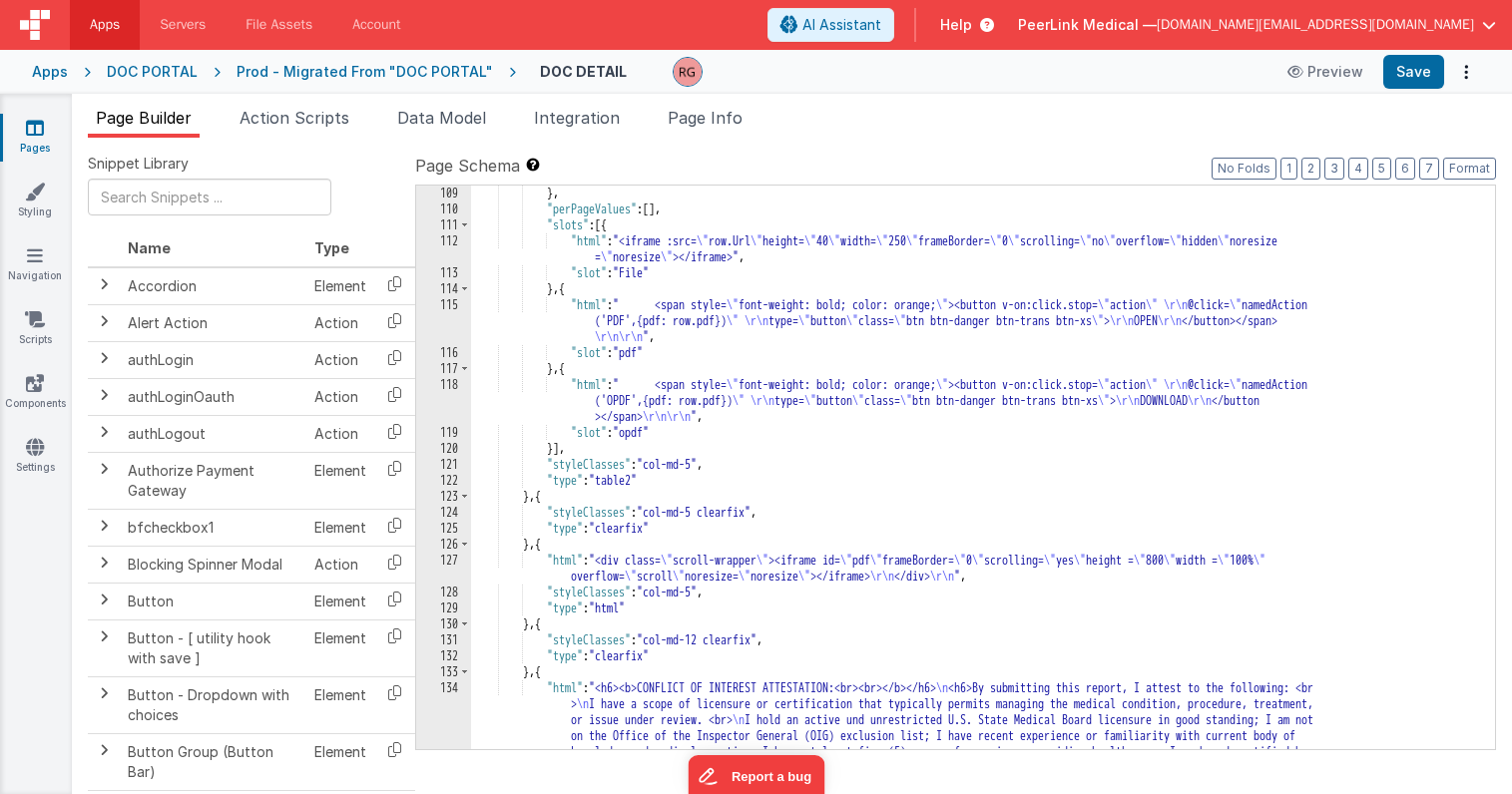 scroll, scrollTop: 1801, scrollLeft: 0, axis: vertical 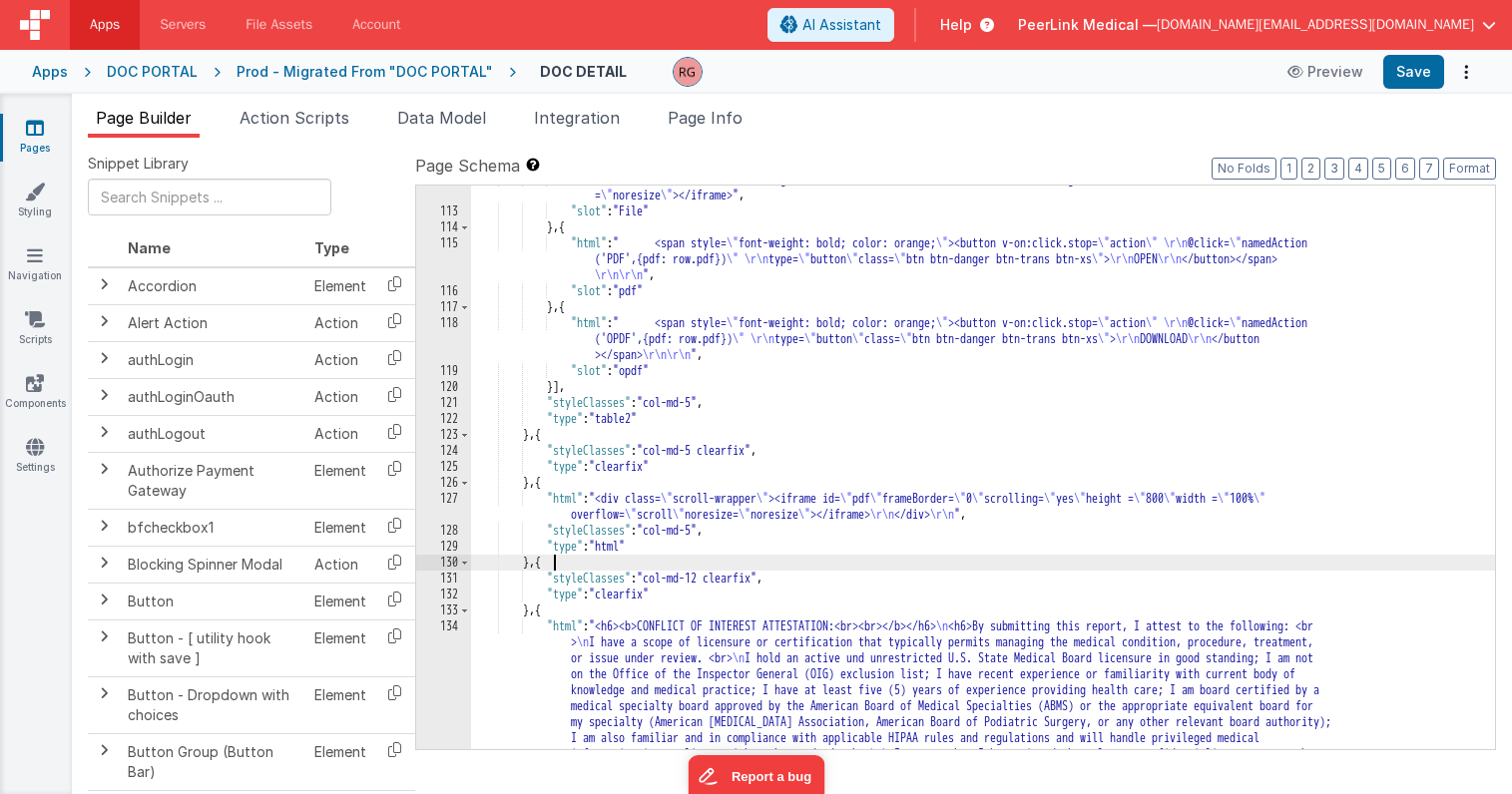 click on ""html" :  "<iframe :src= \" row.Url \"  height= \" 40 \"  width= \" 250 \"  frameBorder= \" 0 \"  scrolling= \" no \"  overflow= \" hidden \"  noresize                      = \" noresize \" ></iframe>" ,                     "slot" :  "File"                } ,  {                     "html" :  "      <span style= \" font-weight: bold; color: orange; \" ><button v-on:click.stop= \" action \"   \r\n @click= \" namedAction                      ('PDF',{pdf: row.pdf}) \"   \r\n type= \" button \"  class= \" btn btn-danger btn-trans btn-xs \" > \r\n  OPEN \r\n   </button></span>                       \r\n\r\n " ,                     "slot" :  "pdf"                } ,  {                     "html" :  "      <span style= \" font-weight: bold; color: orange; \" ><button v-on:click.stop= \" action \"   \r\n @click= \" namedAction                      ('OPDF',{pdf: row.pdf}) \"   \r\n type= \" button \"  class= \" \" > \r\n" at bounding box center [983, 660] 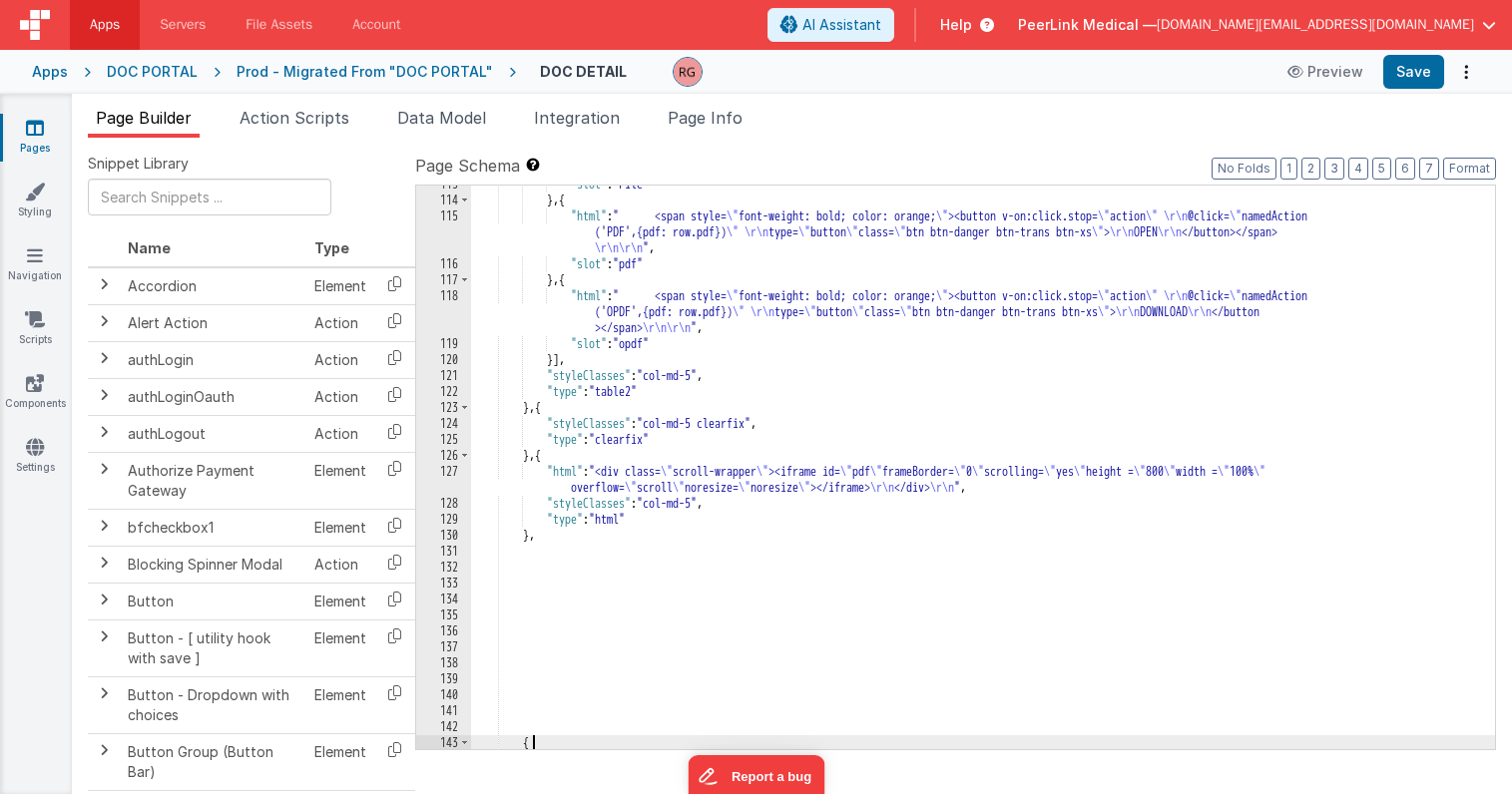 scroll, scrollTop: 1784, scrollLeft: 0, axis: vertical 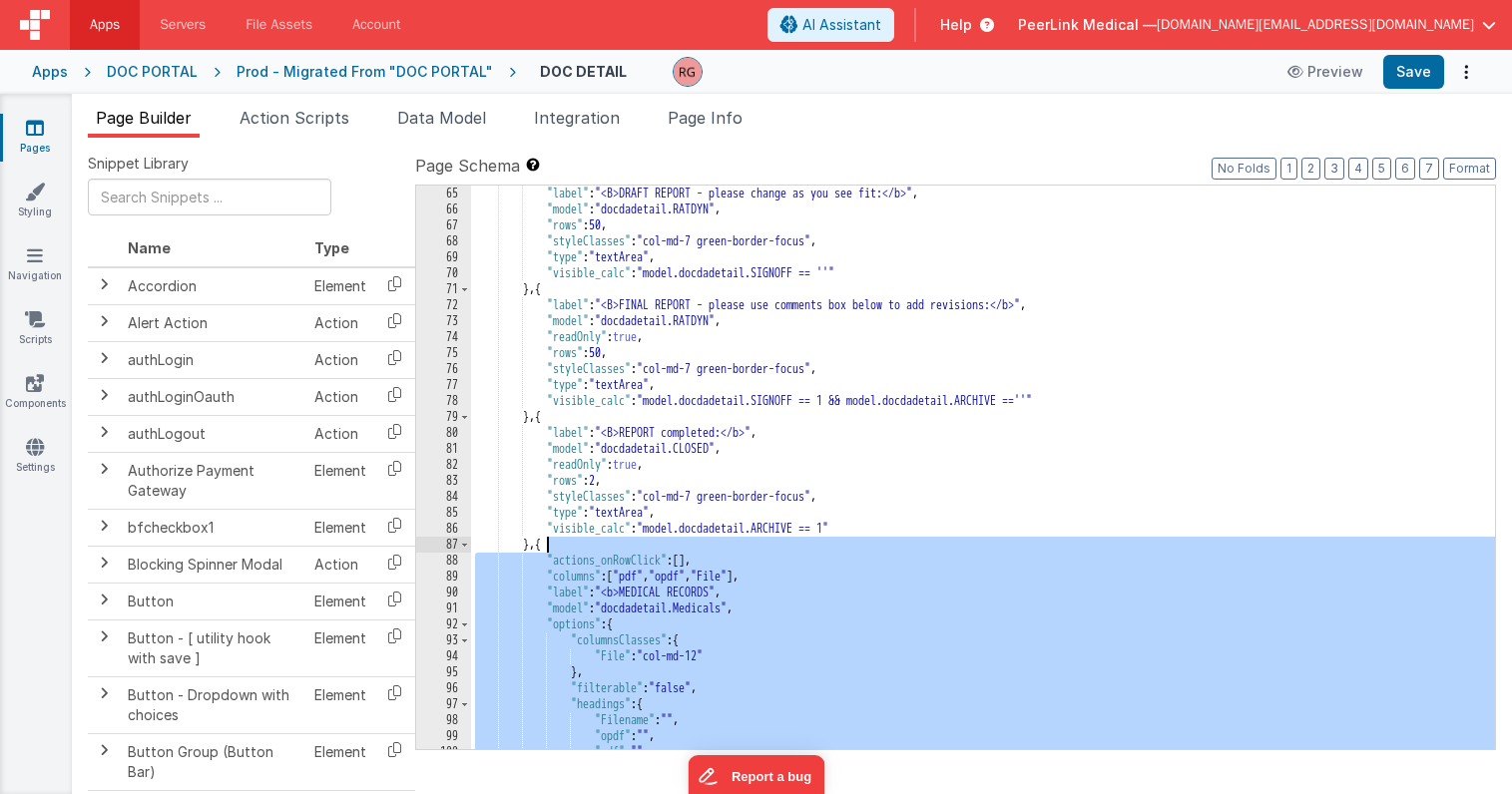 drag, startPoint x: 637, startPoint y: 597, endPoint x: 549, endPoint y: 540, distance: 104.8475 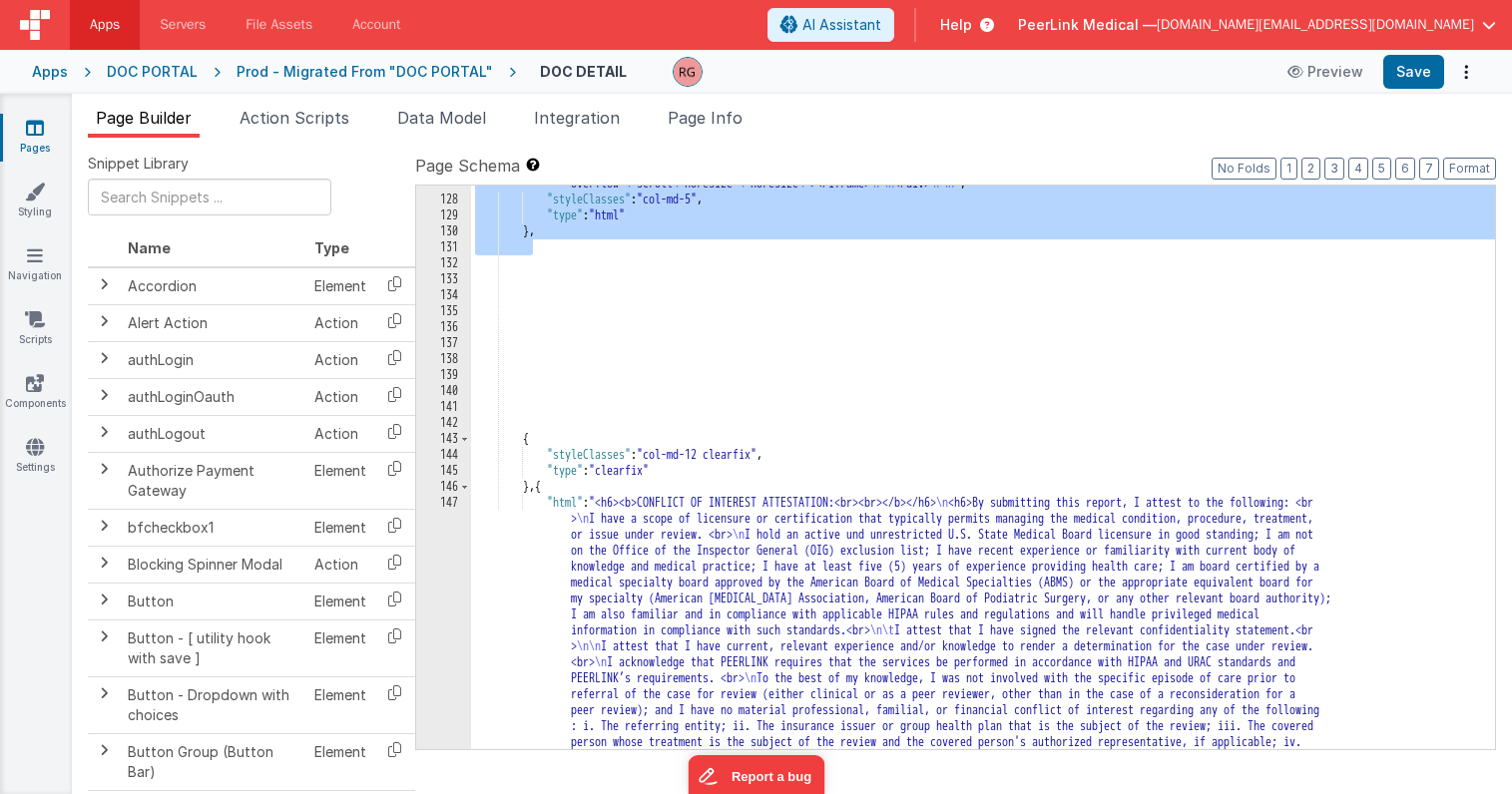scroll, scrollTop: 2133, scrollLeft: 0, axis: vertical 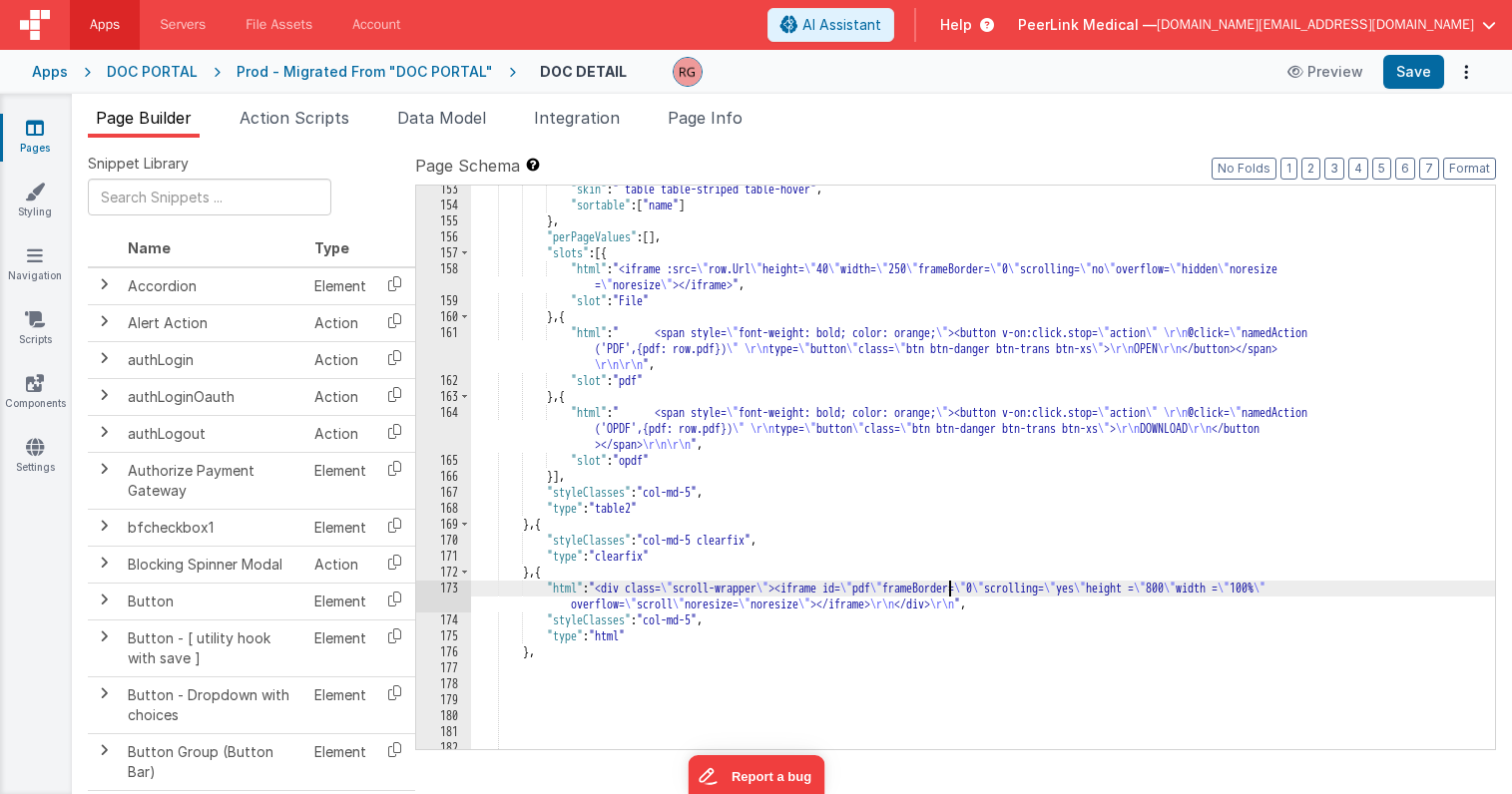 click on ""skin" :  " table table-striped table-hover" ,                     "sortable" :  [ "name" ]                } ,                "perPageValues" :  [ ] ,                "slots" :  [{                     "html" :  "<iframe :src= \" row.Url \"  height= \" 40 \"  width= \" 250 \"  frameBorder= \" 0 \"  scrolling= \" no \"  overflow= \" hidden \"  noresize                      = \" noresize \" ></iframe>" ,                     "slot" :  "File"                } ,  {                     "html" :  "      <span style= \" font-weight: bold; color: orange; \" ><button v-on:click.stop= \" action \"   \r\n @click= \" namedAction                      ('PDF',{pdf: row.pdf}) \"   \r\n type= \" button \"  class= \" btn btn-danger btn-trans btn-xs \" > \r\n  OPEN \r\n   </button></span>                       \r\n\r\n " ,                     "slot" :  "pdf"                } ,  {                     "html" :  "      <span style= \" \" \" action \"   \"" at bounding box center [983, 479] 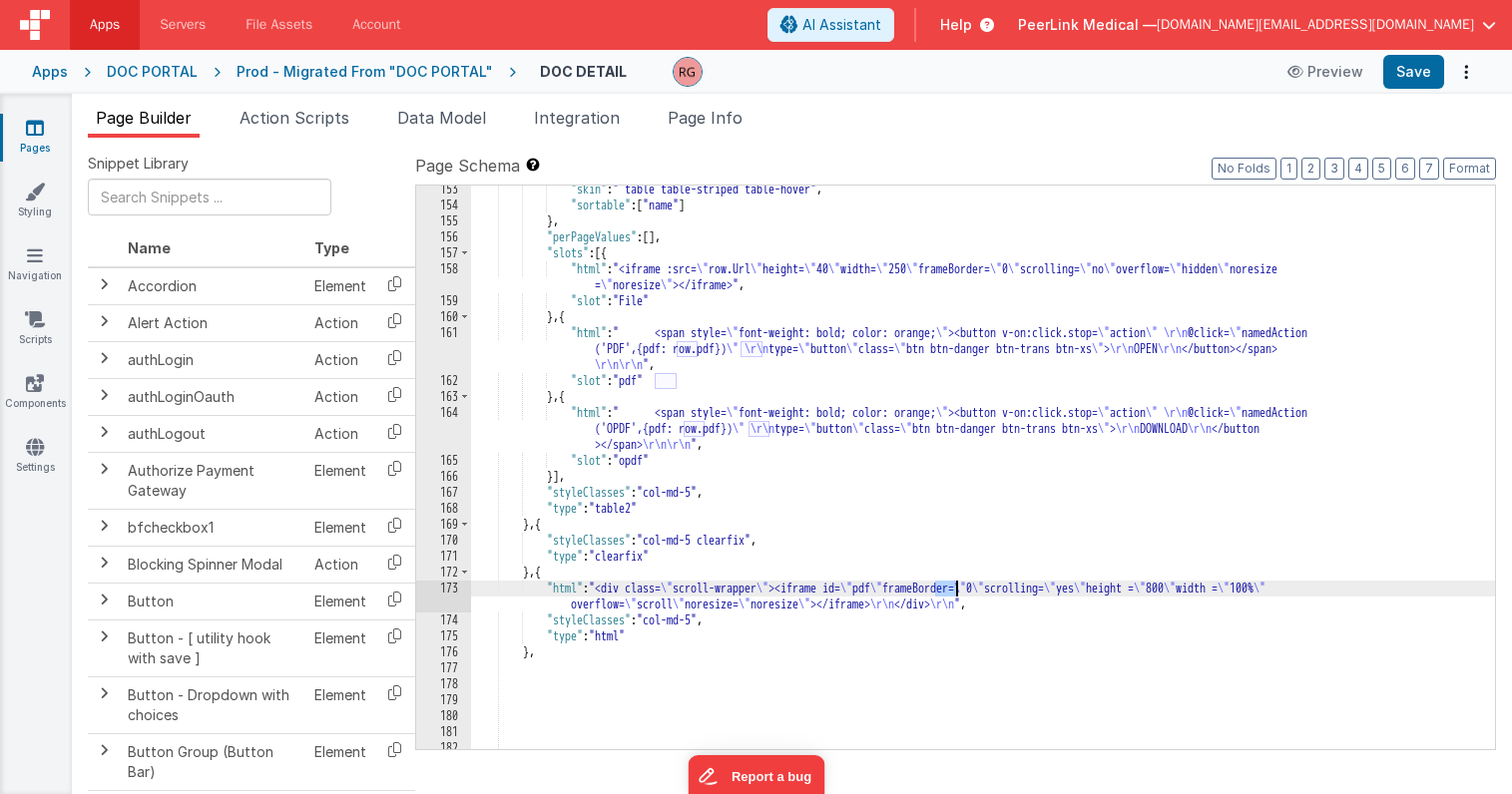 click on ""skin" :  " table table-striped table-hover" ,                     "sortable" :  [ "name" ]                } ,                "perPageValues" :  [ ] ,                "slots" :  [{                     "html" :  "<iframe :src= \" row.Url \"  height= \" 40 \"  width= \" 250 \"  frameBorder= \" 0 \"  scrolling= \" no \"  overflow= \" hidden \"  noresize                      = \" noresize \" ></iframe>" ,                     "slot" :  "File"                } ,  {                     "html" :  "      <span style= \" font-weight: bold; color: orange; \" ><button v-on:click.stop= \" action \"   \r\n @click= \" namedAction                      ('PDF',{pdf: row.pdf}) \"   \r\n type= \" button \"  class= \" btn btn-danger btn-trans btn-xs \" > \r\n  OPEN \r\n   </button></span>                       \r\n\r\n " ,                     "slot" :  "pdf"                } ,  {                     "html" :  "      <span style= \" \" \" action \"   \"" at bounding box center (983, 479) 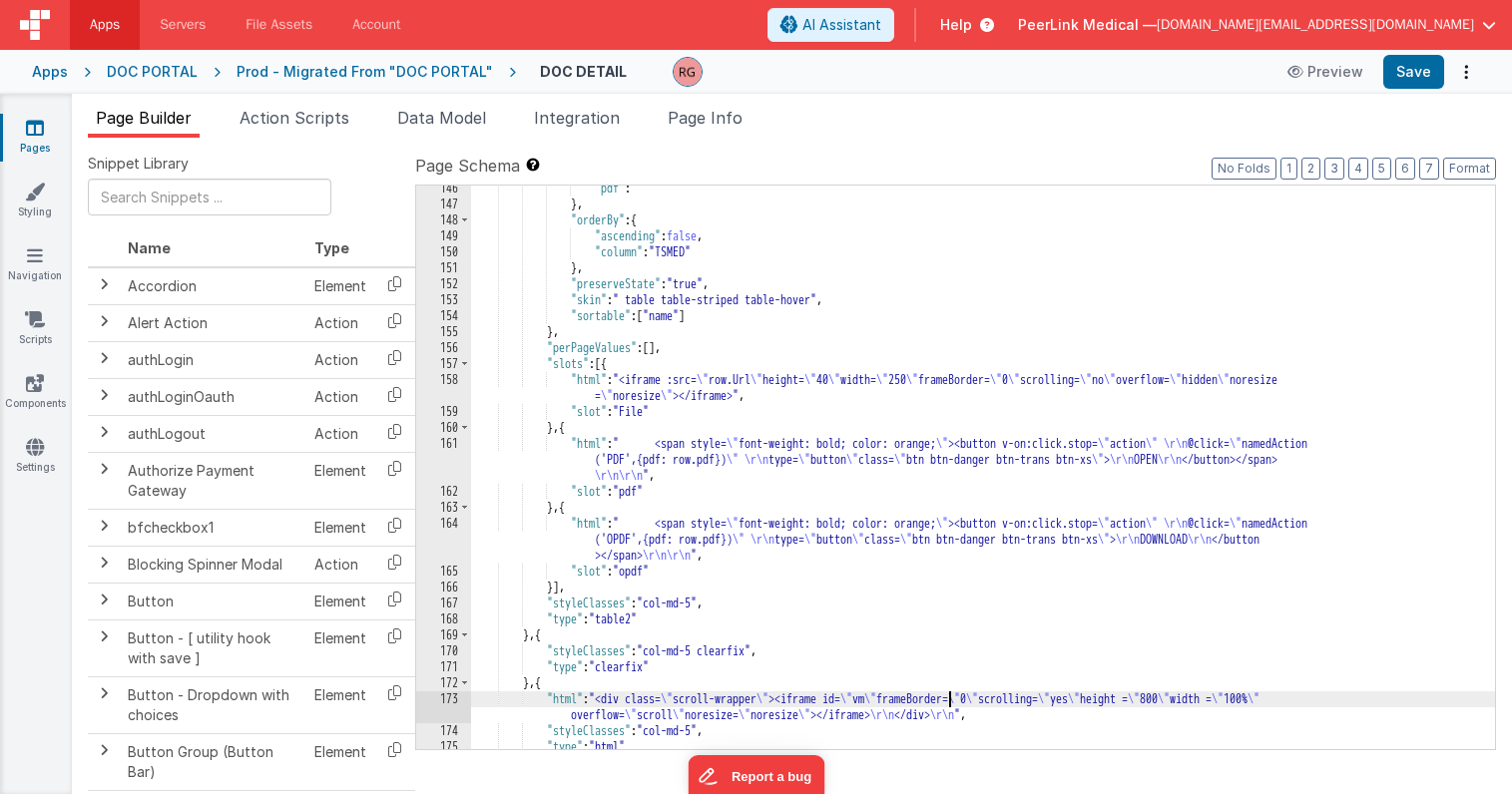 scroll, scrollTop: 2427, scrollLeft: 0, axis: vertical 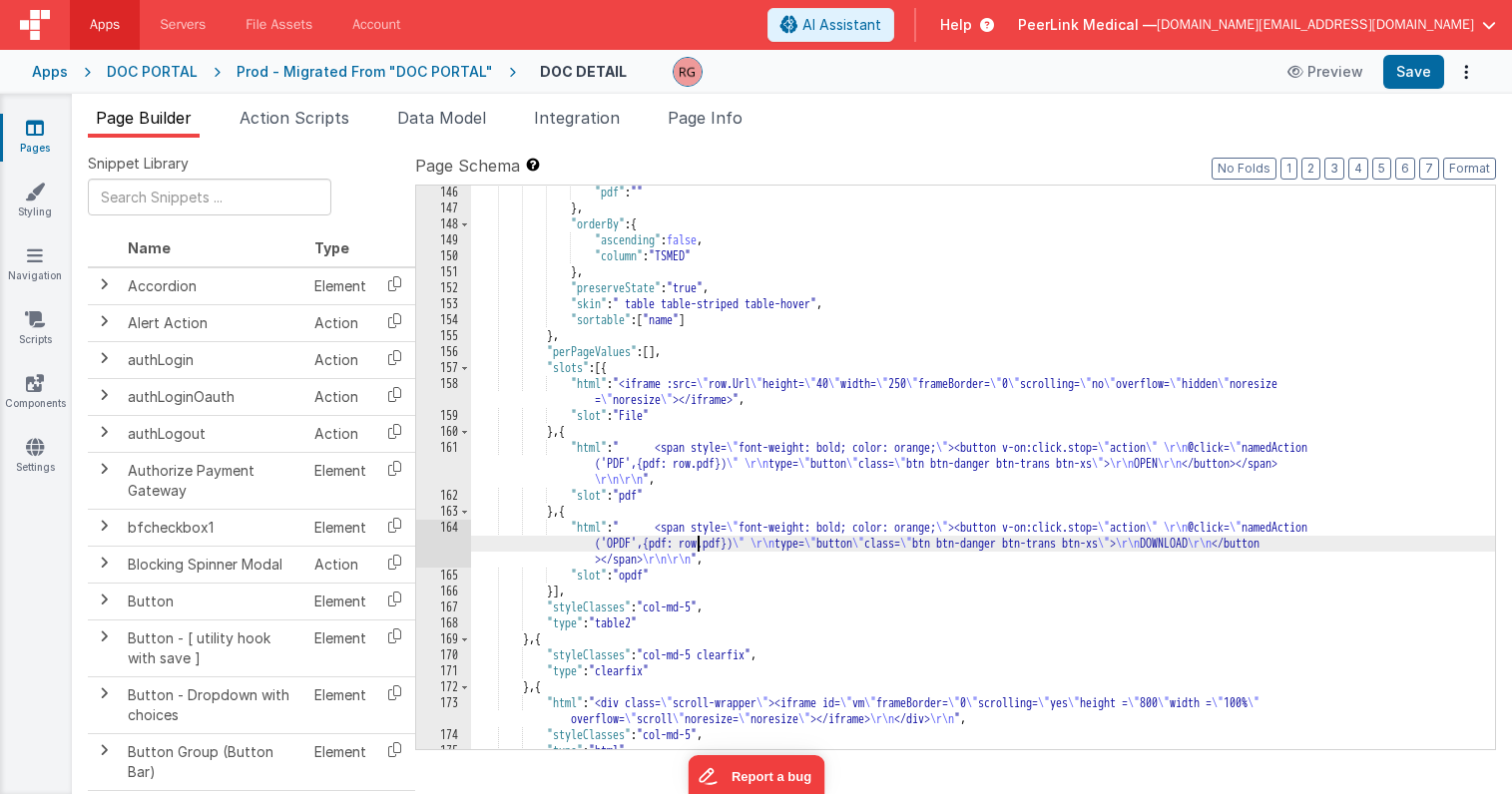 click on ""pdf" :  ""                     } ,                     "orderBy" :  {                          "ascending" :  false ,                          "column" :  "TSMED"                     } ,                     "preserveState" :  "true" ,                     "skin" :  " table table-striped table-hover" ,                     "sortable" :  [ "name" ]                } ,                "perPageValues" :  [ ] ,                "slots" :  [{                     "html" :  "<iframe :src= \" row.Url \"  height= \" 40 \"  width= \" 250 \"  frameBorder= \" 0 \"  scrolling= \" no \"  overflow= \" hidden \"  noresize                      = \" noresize \" ></iframe>" ,                     "slot" :  "File"                } ,  {                     "html" :  "      <span style= \" font-weight: bold; color: orange; \" ><button v-on:click.stop= \" action \"   \r\n @click= \" namedAction                      ('PDF',{pdf: row.pdf}) \"   \r\n type= \" button \"  class=" at bounding box center [983, 482] 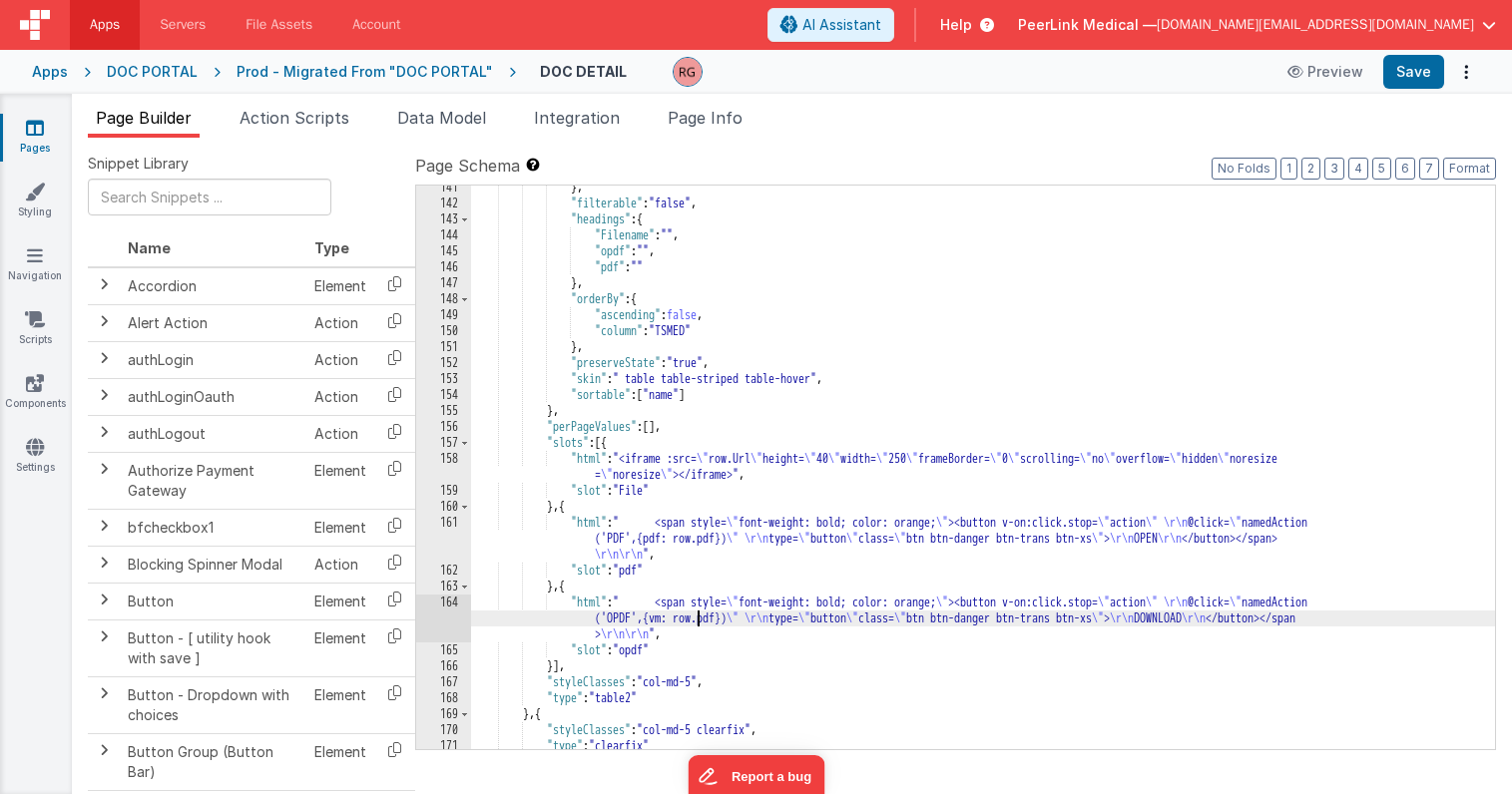 scroll, scrollTop: 2352, scrollLeft: 0, axis: vertical 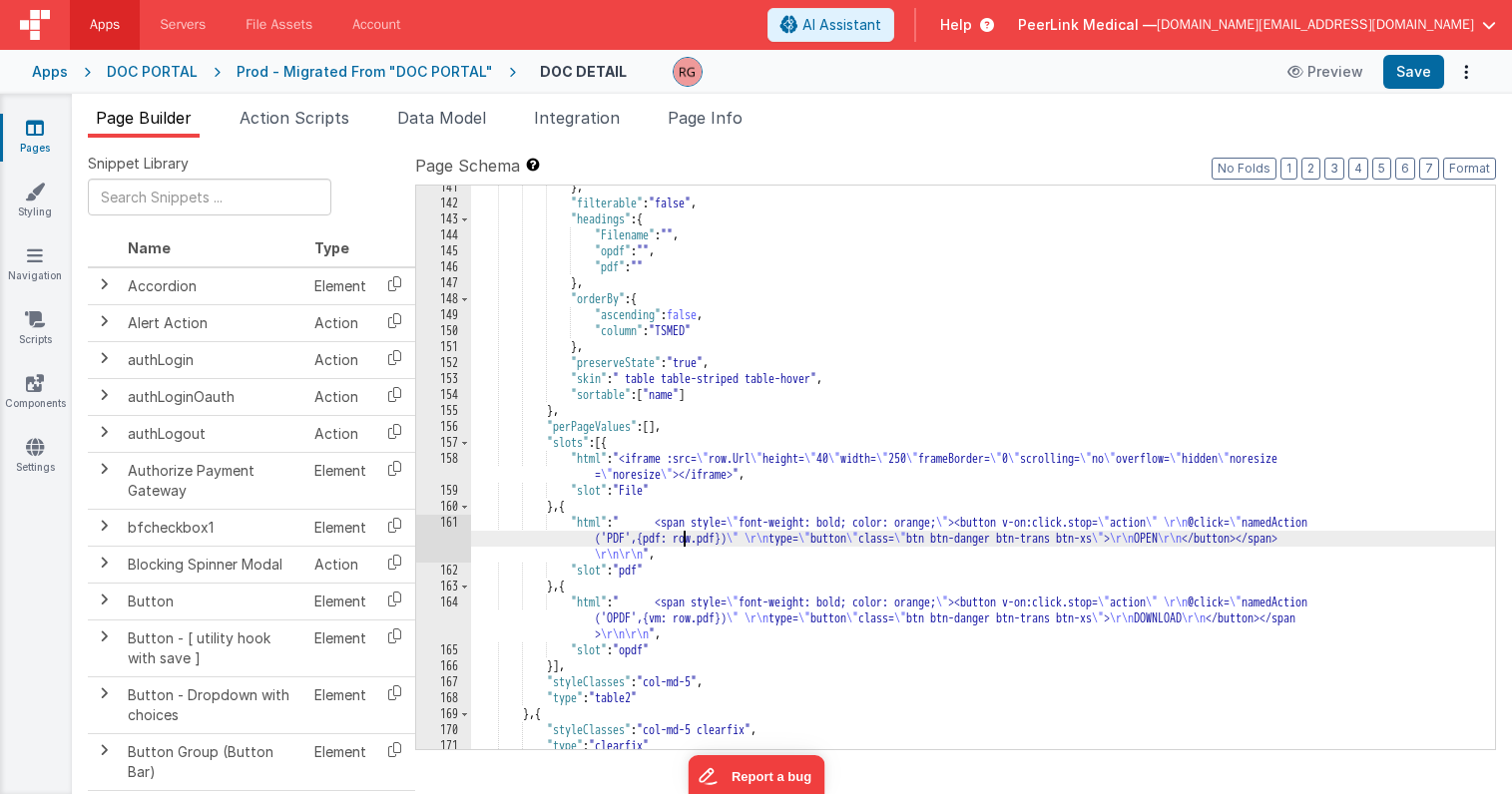 click on "} ,                     "filterable" :  "false" ,                     "headings" :  {                          "Filename" :  "" ,                          "opdf" :  "" ,                          "pdf" :  ""                     } ,                     "orderBy" :  {                          "ascending" :  false ,                          "column" :  "TSMED"                     } ,                     "preserveState" :  "true" ,                     "skin" :  " table table-striped table-hover" ,                     "sortable" :  [ "name" ]                } ,                "perPageValues" :  [ ] ,                "slots" :  [{                     "html" :  "<iframe :src= \" row.Url \"  height= \" 40 \"  width= \" 250 \"  frameBorder= \" 0 \"  scrolling= \" no \"  overflow= \" hidden \"  noresize                      = \" noresize \" ></iframe>" ,                     "slot" :  "File"                } ,  {                     "html" :  "      <span style= \" \" \" action \"" at bounding box center (983, 477) 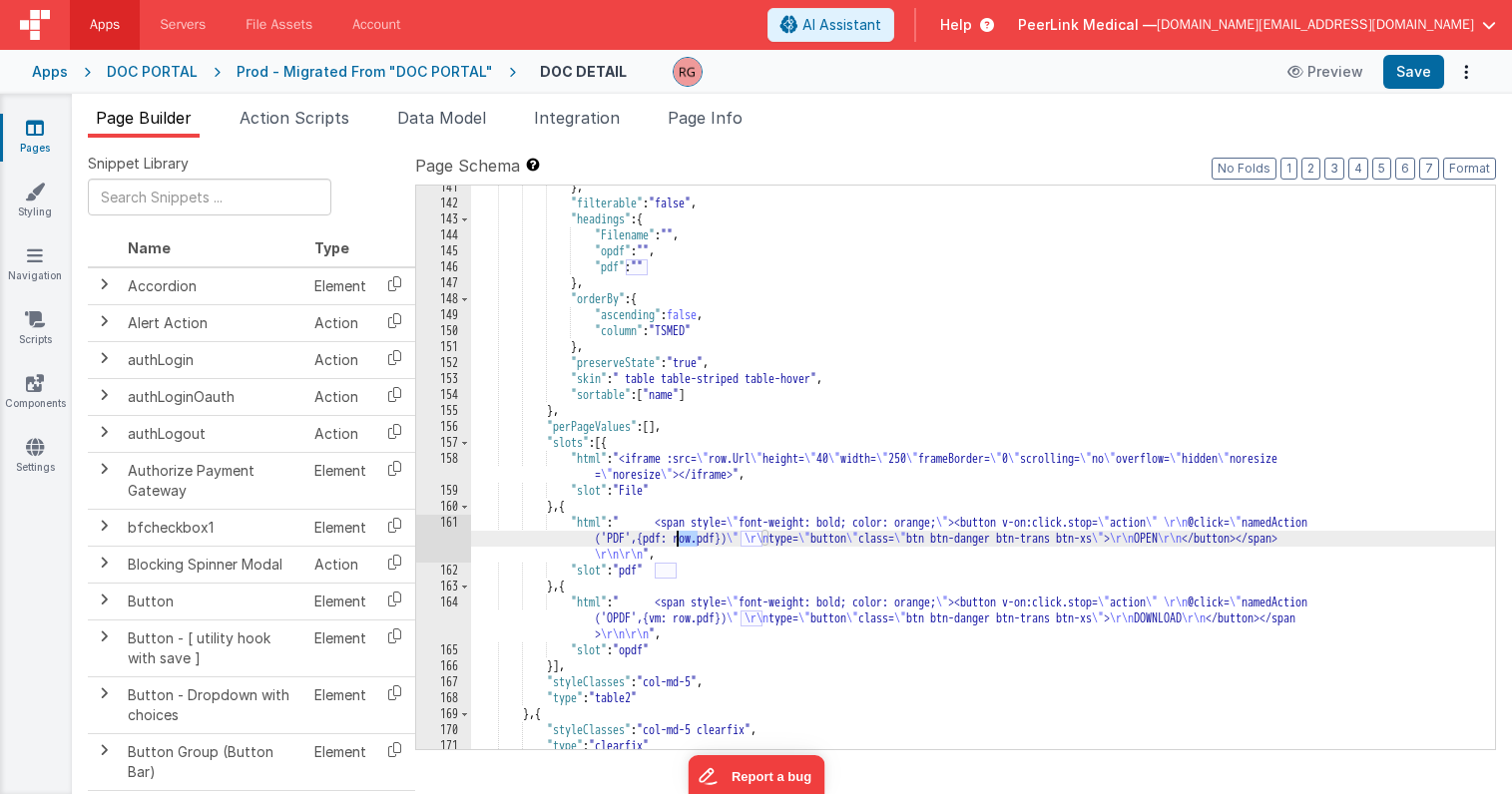 click on "} ,                     "filterable" :  "false" ,                     "headings" :  {                          "Filename" :  "" ,                          "opdf" :  "" ,                          "pdf" :  ""                     } ,                     "orderBy" :  {                          "ascending" :  false ,                          "column" :  "TSMED"                     } ,                     "preserveState" :  "true" ,                     "skin" :  " table table-striped table-hover" ,                     "sortable" :  [ "name" ]                } ,                "perPageValues" :  [ ] ,                "slots" :  [{                     "html" :  "<iframe :src= \" row.Url \"  height= \" 40 \"  width= \" 250 \"  frameBorder= \" 0 \"  scrolling= \" no \"  overflow= \" hidden \"  noresize                      = \" noresize \" ></iframe>" ,                     "slot" :  "File"                } ,  {                     "html" :  "      <span style= \" \" \" action \"" at bounding box center [983, 477] 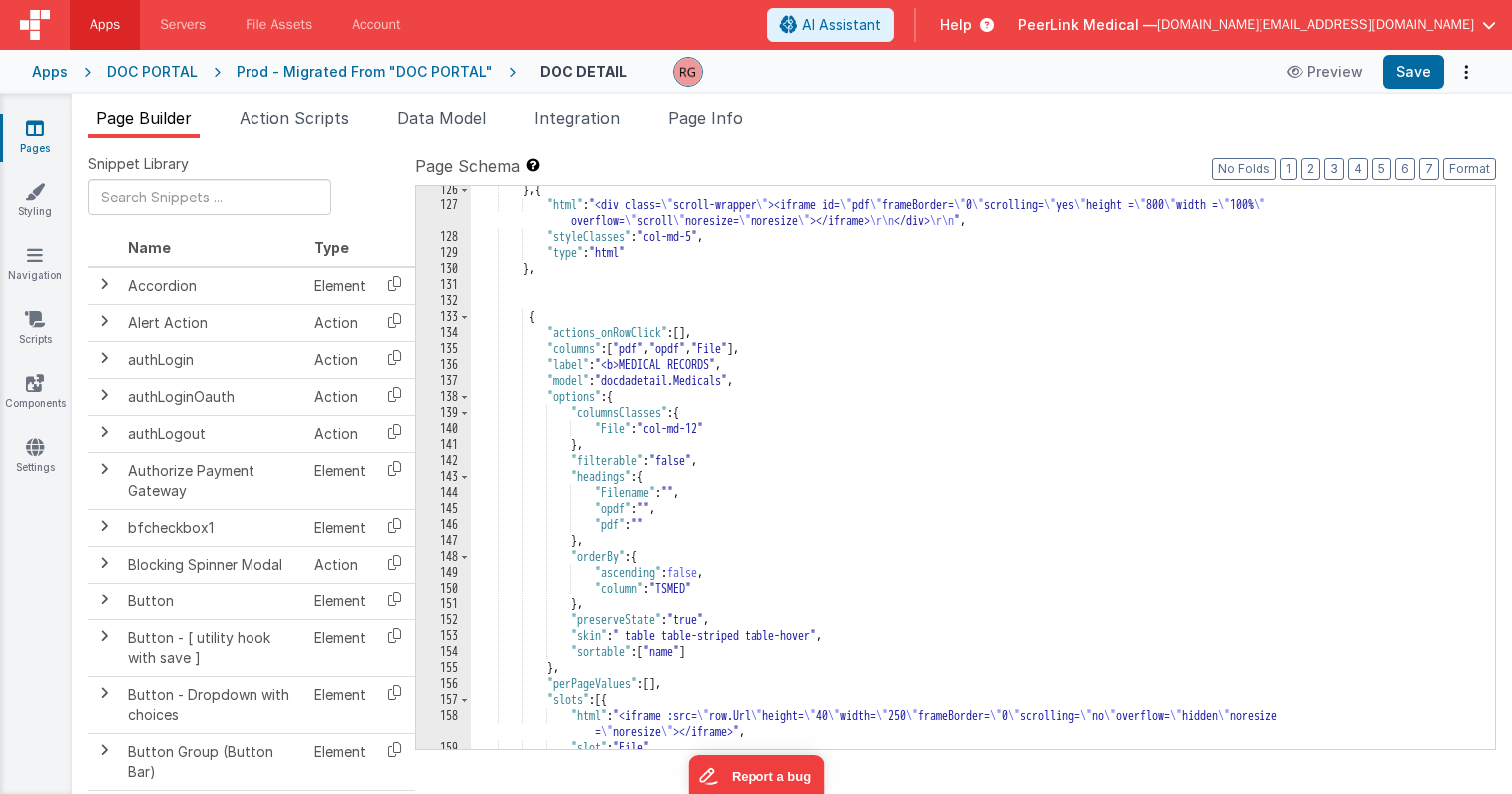 scroll, scrollTop: 2095, scrollLeft: 0, axis: vertical 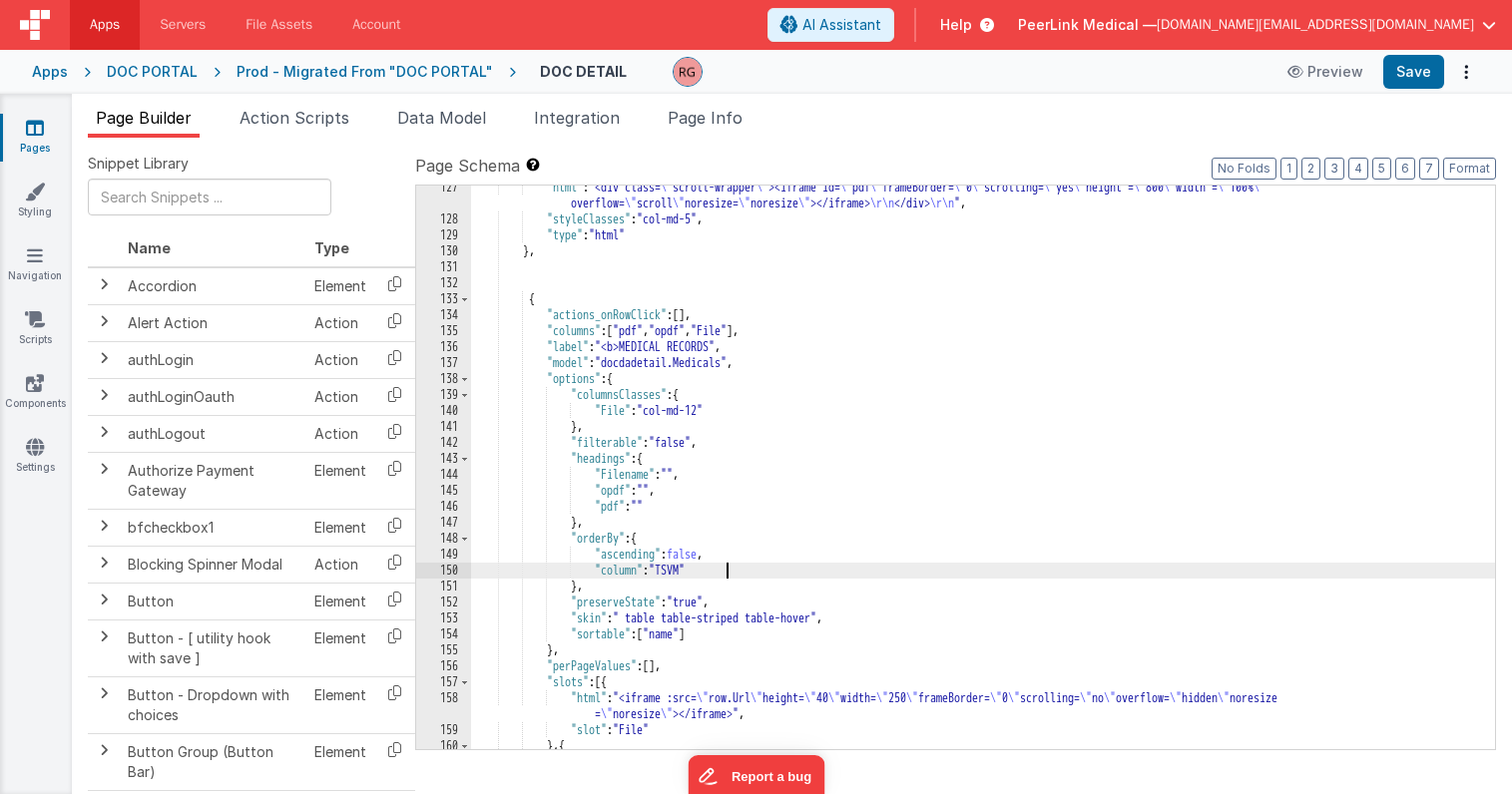 click on ""html" :  "<div class= \" scroll-wrapper \" ><iframe id= \" pdf \"  frameBorder= \" 0 \"  scrolling= \" yes \"  height = \" 800 \"  width = \" 100% \"                    overflow= \" scroll \"  noresize= \" noresize \" ></iframe> \r\n </div> \r\n " ,                "styleClasses" :  "col-md-5" ,                "type" :  "html"           } ,                                  {                "actions_onRowClick" :  [ ] ,                "columns" :  [ "pdf" ,  "opdf" ,  "File" ] ,                "label" :  "<b>MEDICAL RECORDS" ,                "model" :  "docdadetail.Medicals" ,                "options" :  {                     "columnsClasses" :  {                          "File" :  "col-md-12"                     } ,                     "filterable" :  "false" ,                     "headings" :  {                          "Filename" :  "" ,                          "opdf" :  "" ,                          "pdf" :  ""                     } ,                     "orderBy" :  {" at bounding box center [983, 501] 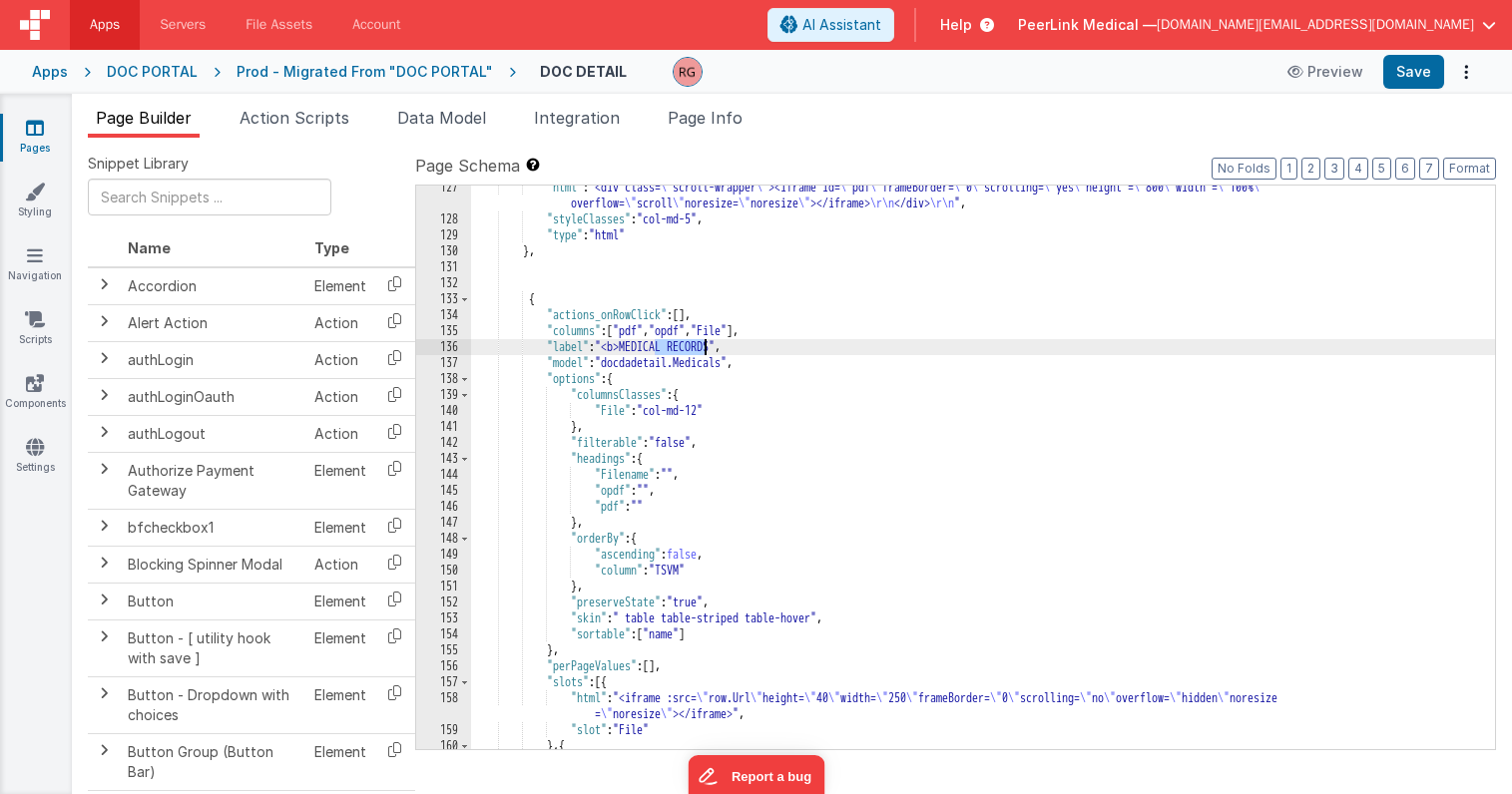 click on ""html" :  "<div class= \" scroll-wrapper \" ><iframe id= \" pdf \"  frameBorder= \" 0 \"  scrolling= \" yes \"  height = \" 800 \"  width = \" 100% \"                    overflow= \" scroll \"  noresize= \" noresize \" ></iframe> \r\n </div> \r\n " ,                "styleClasses" :  "col-md-5" ,                "type" :  "html"           } ,                                  {                "actions_onRowClick" :  [ ] ,                "columns" :  [ "pdf" ,  "opdf" ,  "File" ] ,                "label" :  "<b>MEDICAL RECORDS" ,                "model" :  "docdadetail.Medicals" ,                "options" :  {                     "columnsClasses" :  {                          "File" :  "col-md-12"                     } ,                     "filterable" :  "false" ,                     "headings" :  {                          "Filename" :  "" ,                          "opdf" :  "" ,                          "pdf" :  ""                     } ,                     "orderBy" :  {" at bounding box center [983, 501] 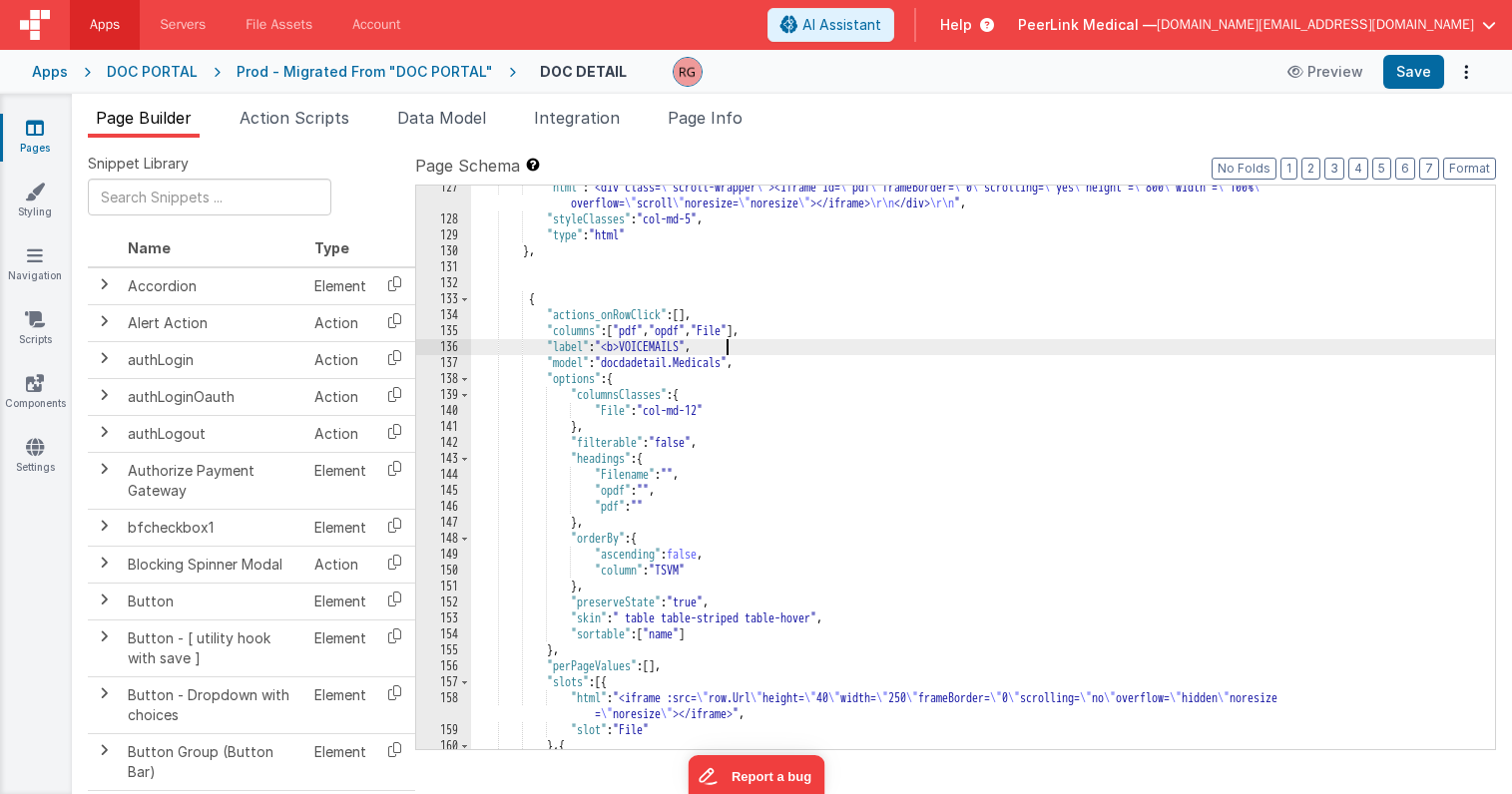 click on ""html" :  "<div class= \" scroll-wrapper \" ><iframe id= \" pdf \"  frameBorder= \" 0 \"  scrolling= \" yes \"  height = \" 800 \"  width = \" 100% \"                    overflow= \" scroll \"  noresize= \" noresize \" ></iframe> \r\n </div> \r\n " ,                "styleClasses" :  "col-md-5" ,                "type" :  "html"           } ,                                  {                "actions_onRowClick" :  [ ] ,                "columns" :  [ "pdf" ,  "opdf" ,  "File" ] ,                "label" :  "<b>VOICEMAILS" ,                "model" :  "docdadetail.Medicals" ,                "options" :  {                     "columnsClasses" :  {                          "File" :  "col-md-12"                     } ,                     "filterable" :  "false" ,                     "headings" :  {                          "Filename" :  "" ,                          "opdf" :  "" ,                          "pdf" :  ""                     } ,                     "orderBy" :  {" at bounding box center [983, 501] 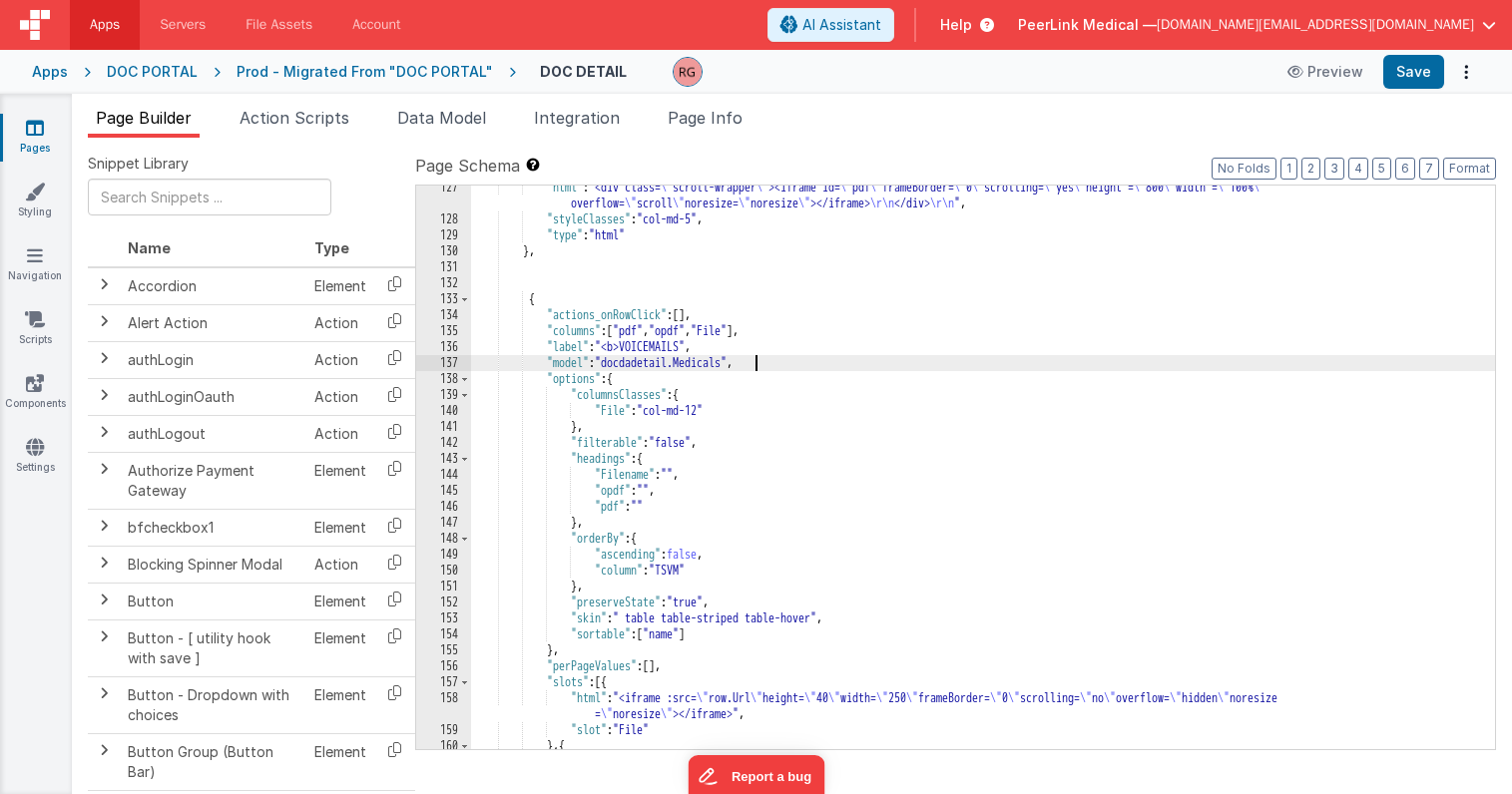 click on ""html" :  "<div class= \" scroll-wrapper \" ><iframe id= \" pdf \"  frameBorder= \" 0 \"  scrolling= \" yes \"  height = \" 800 \"  width = \" 100% \"                    overflow= \" scroll \"  noresize= \" noresize \" ></iframe> \r\n </div> \r\n " ,                "styleClasses" :  "col-md-5" ,                "type" :  "html"           } ,                                  {                "actions_onRowClick" :  [ ] ,                "columns" :  [ "pdf" ,  "opdf" ,  "File" ] ,                "label" :  "<b>VOICEMAILS" ,                "model" :  "docdadetail.Medicals" ,                "options" :  {                     "columnsClasses" :  {                          "File" :  "col-md-12"                     } ,                     "filterable" :  "false" ,                     "headings" :  {                          "Filename" :  "" ,                          "opdf" :  "" ,                          "pdf" :  ""                     } ,                     "orderBy" :  {" at bounding box center [983, 501] 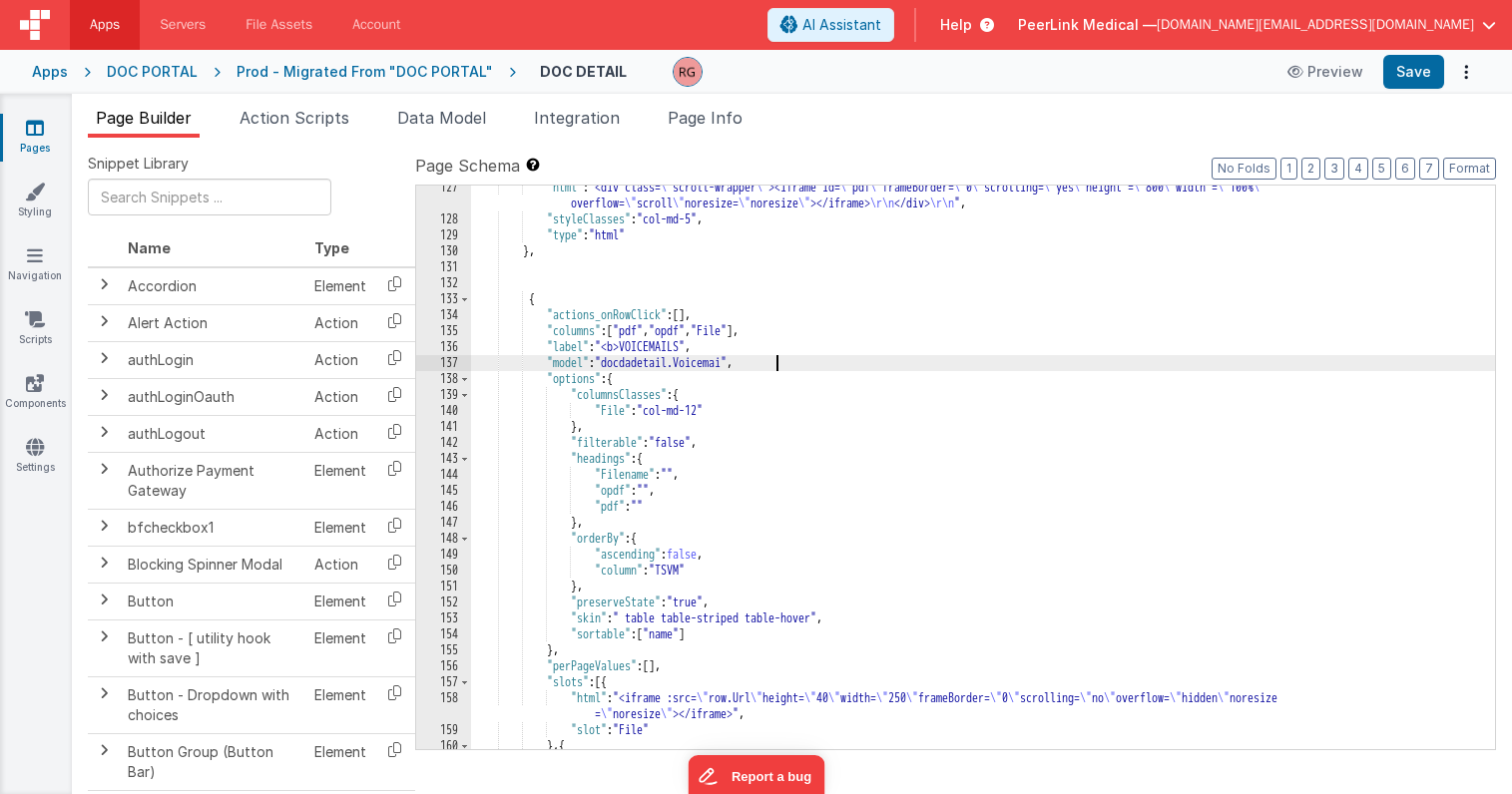type 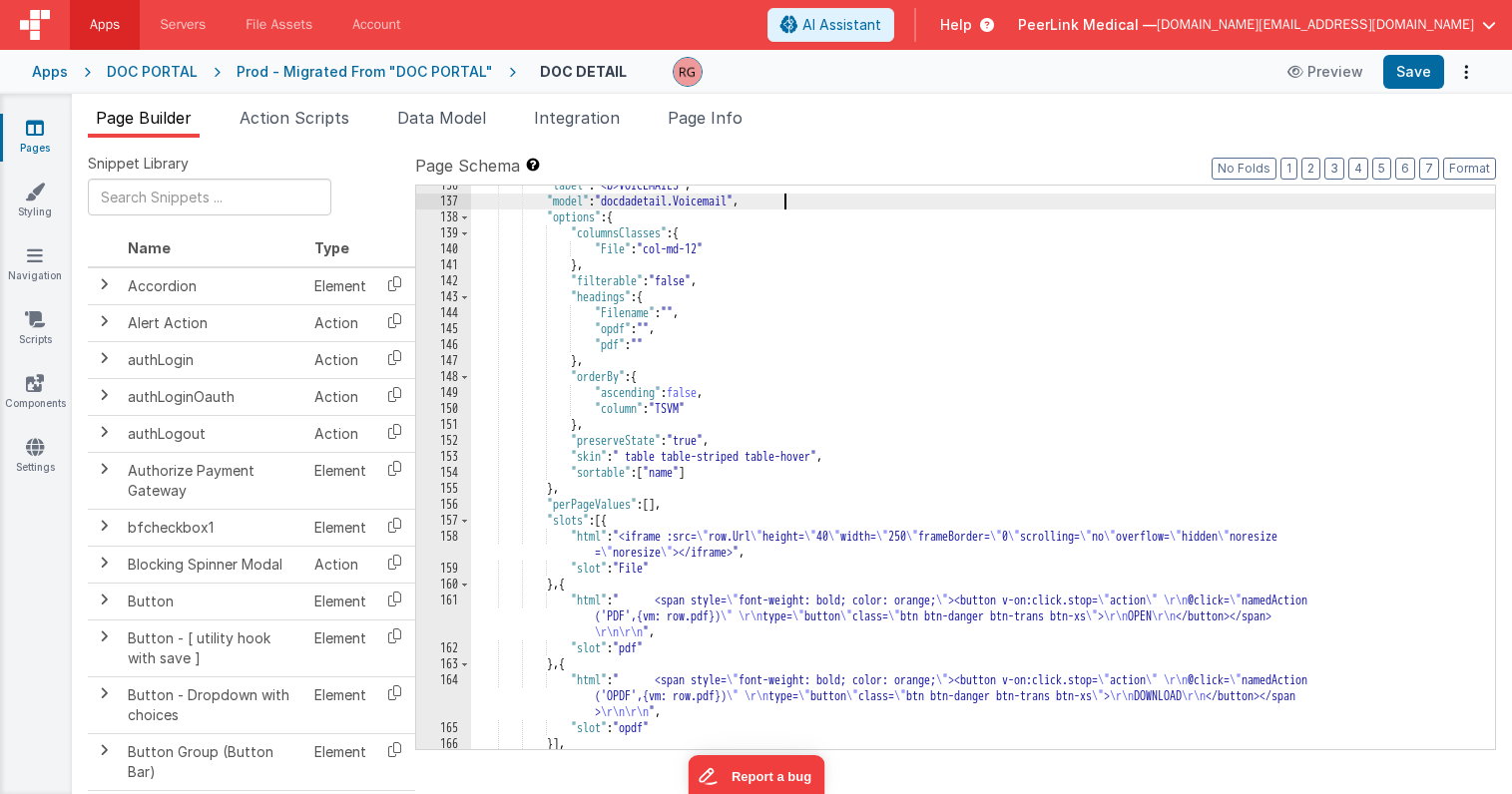 scroll, scrollTop: 2274, scrollLeft: 0, axis: vertical 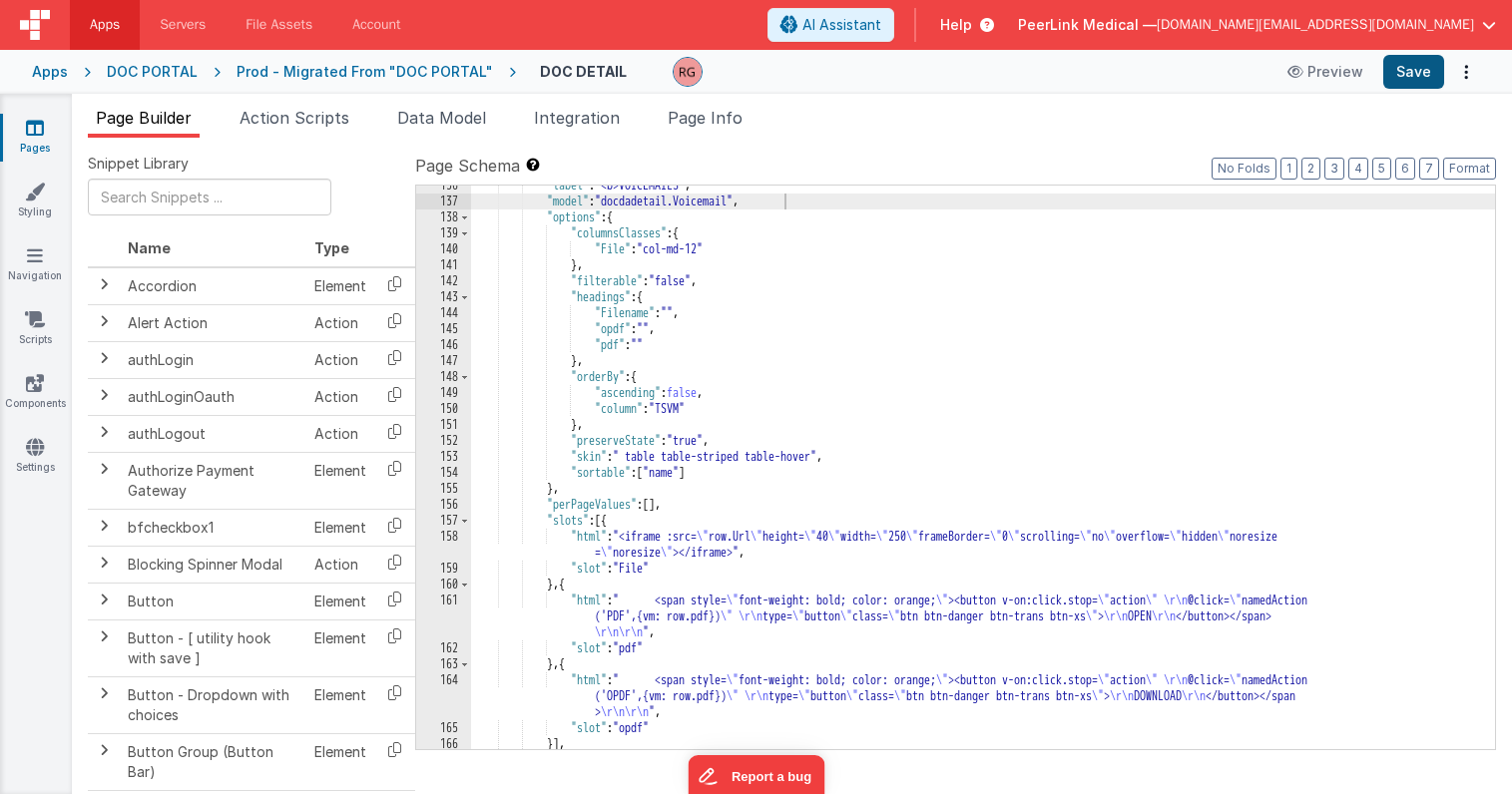 click on "Save" at bounding box center [1413, 72] 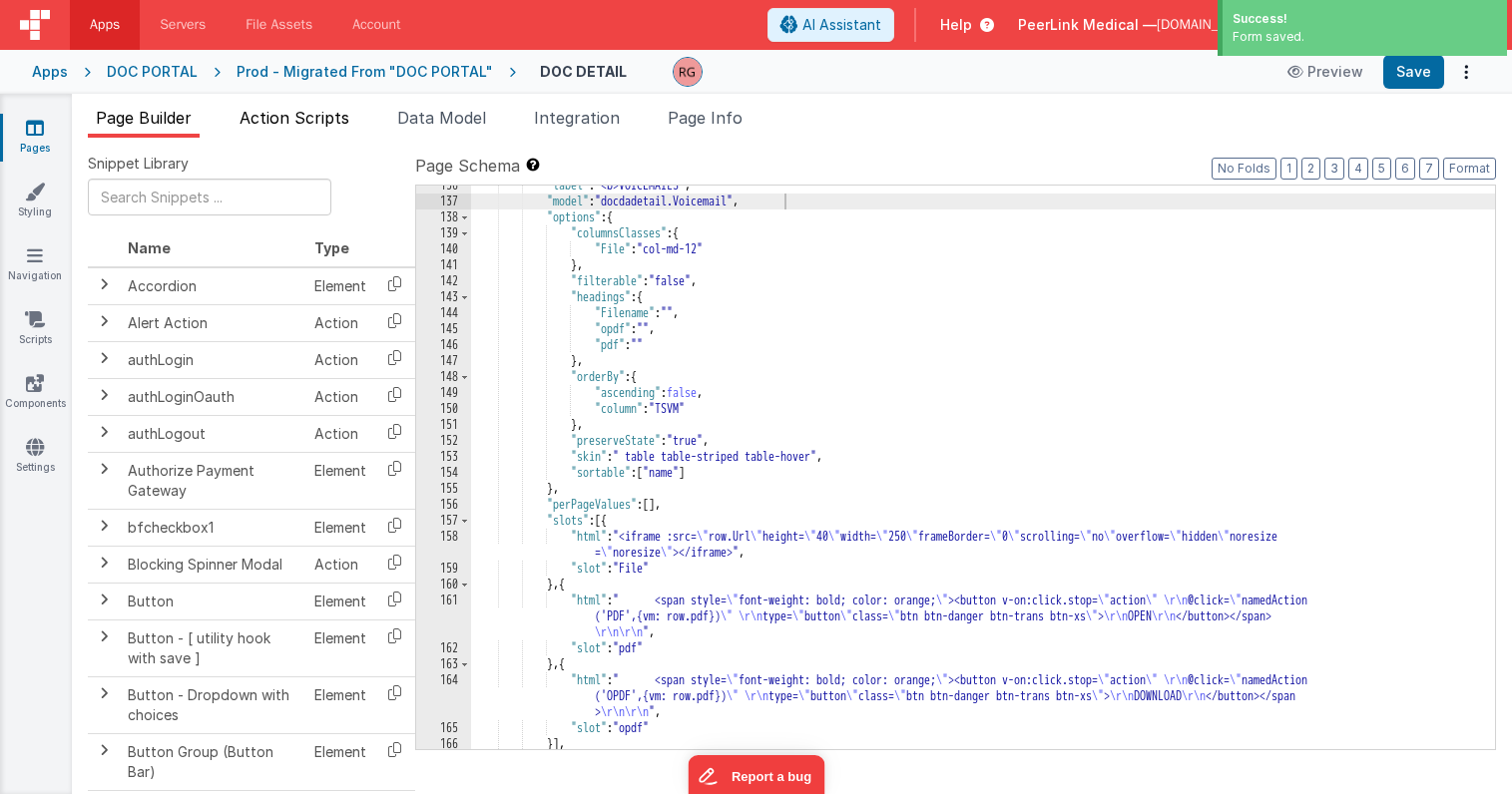click on "Action Scripts" at bounding box center (294, 118) 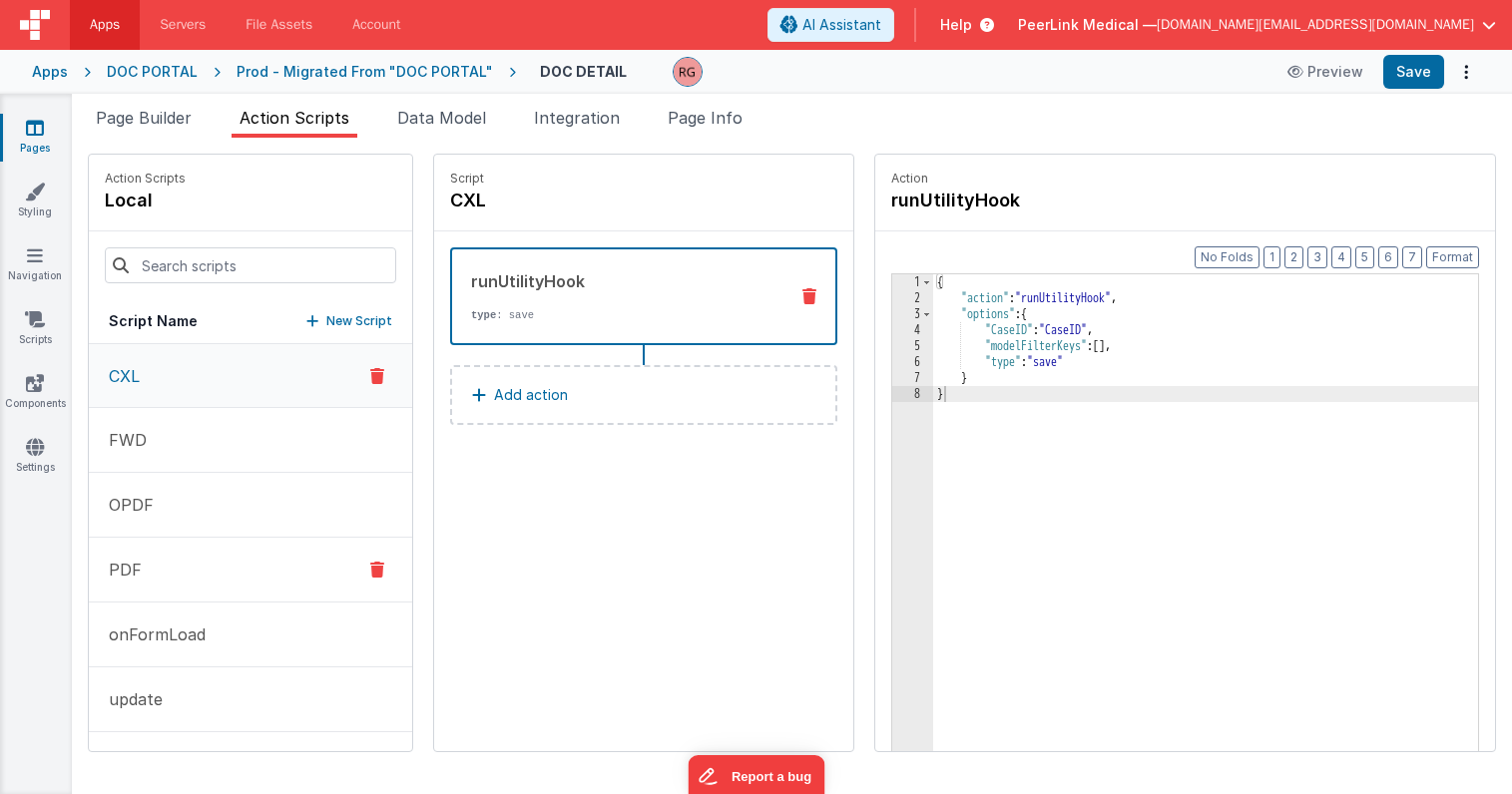 click on "PDF" at bounding box center (119, 570) 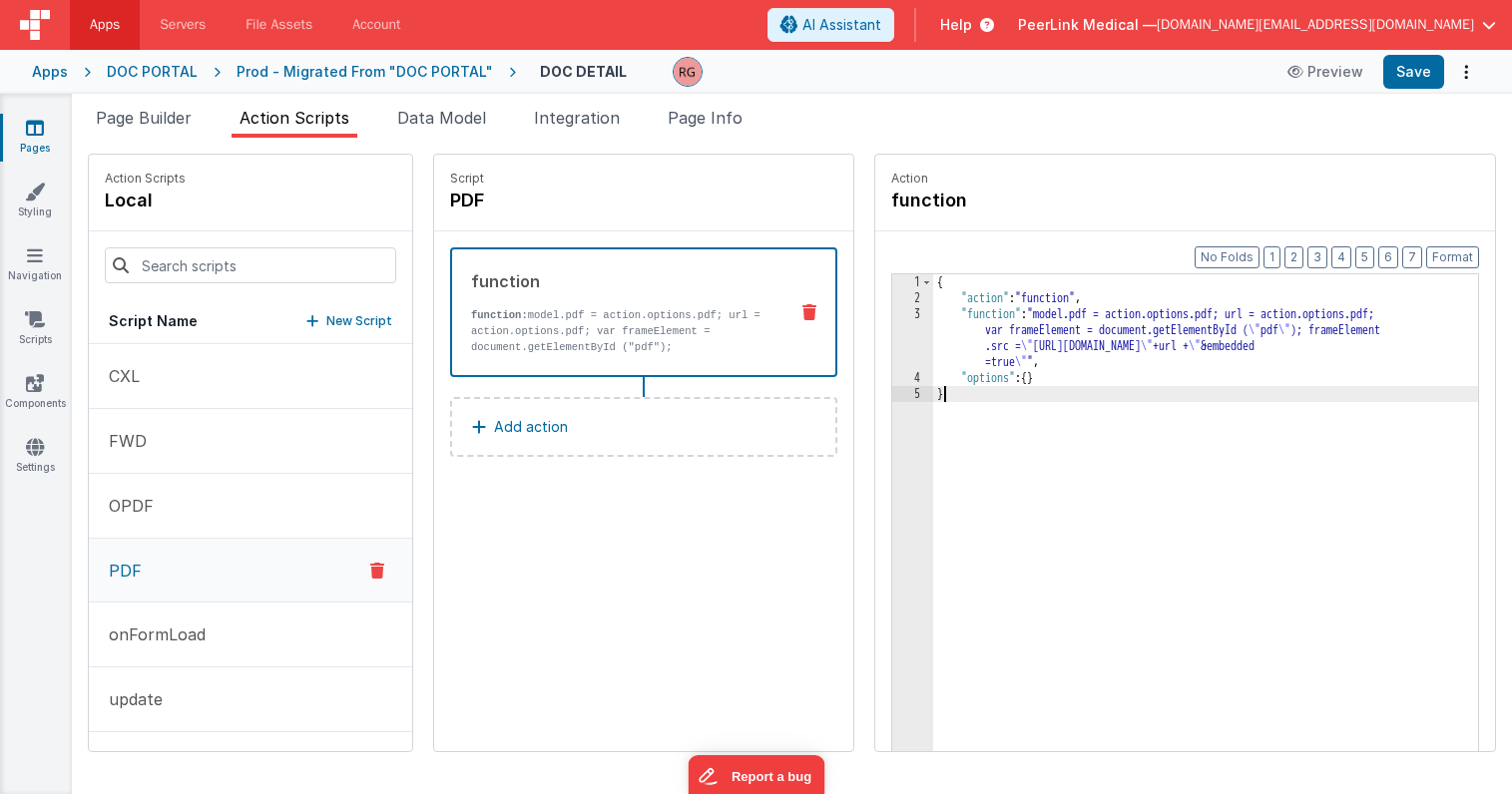 click on "{      "action" :  "function" ,      "function" :  "model.pdf = action.options.pdf; url = action.options.pdf;           var frameElement = document.getElementById ( \" pdf \" ); frameElement          .src =  \" [URL][DOMAIN_NAME] \"  +url + \" &embedded          =true \"  " ,      "options" :  { } }" at bounding box center (1206, 560) 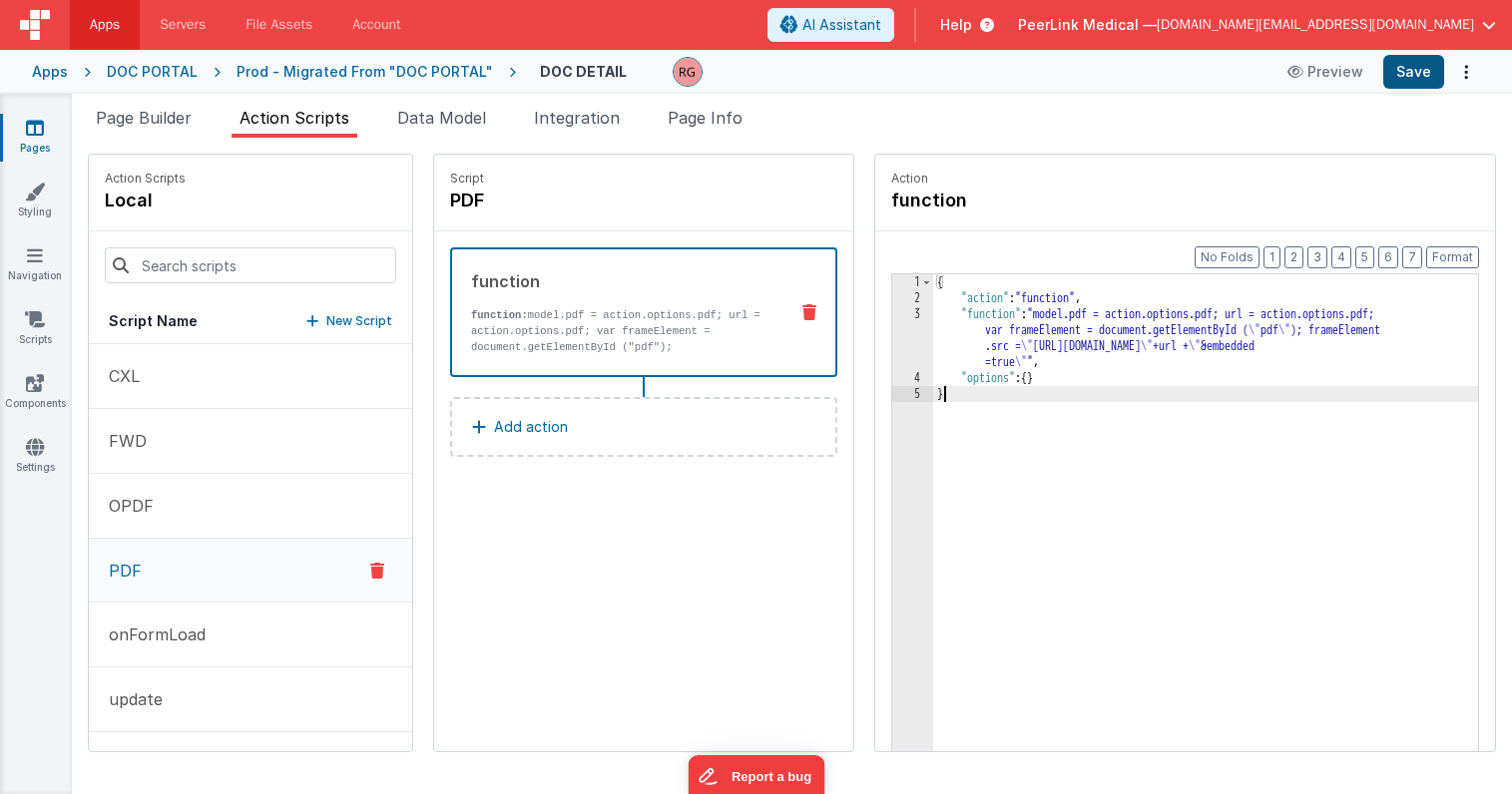 click on "Save" at bounding box center [1413, 72] 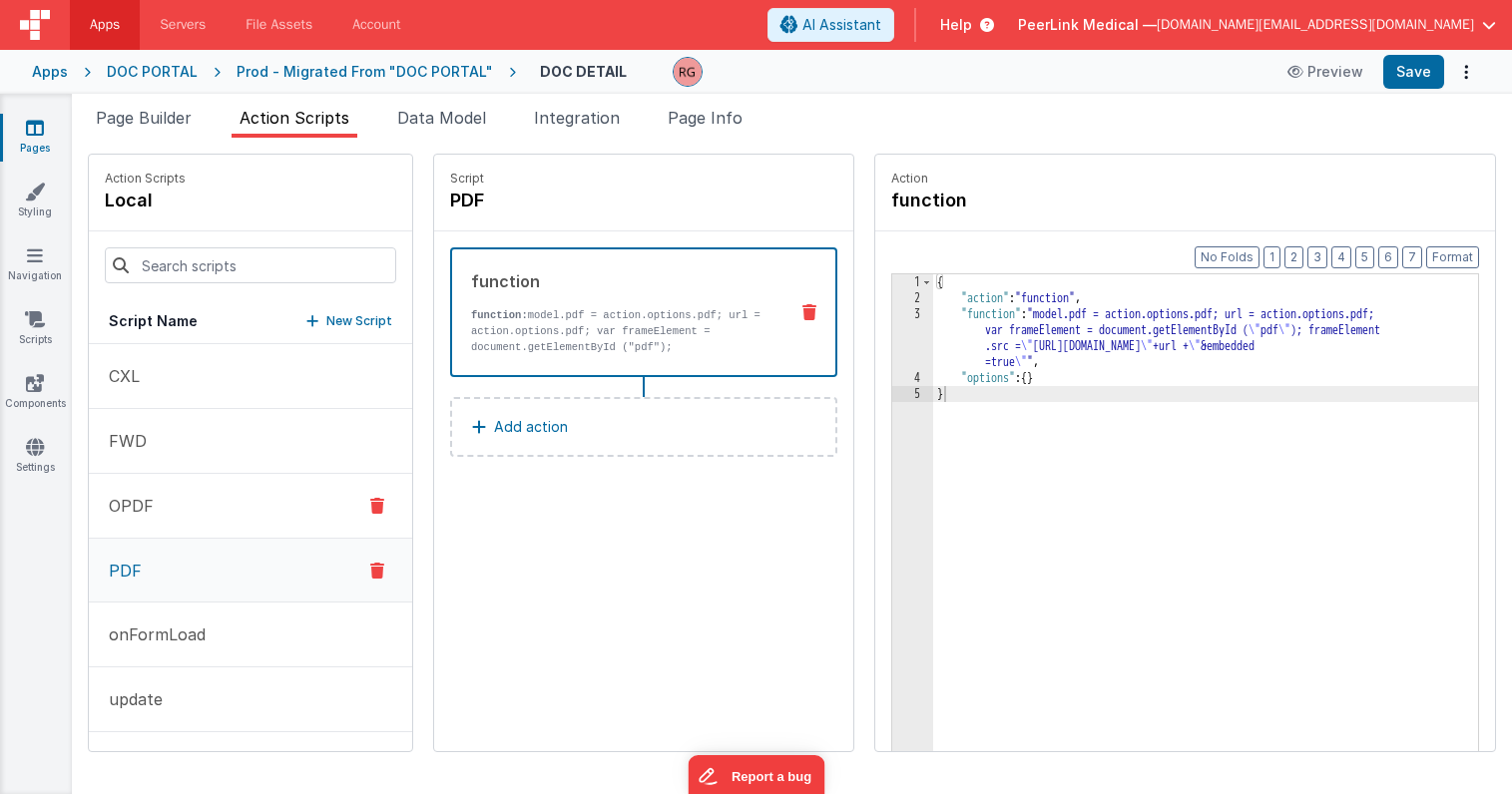 click on "OPDF" at bounding box center [251, 506] 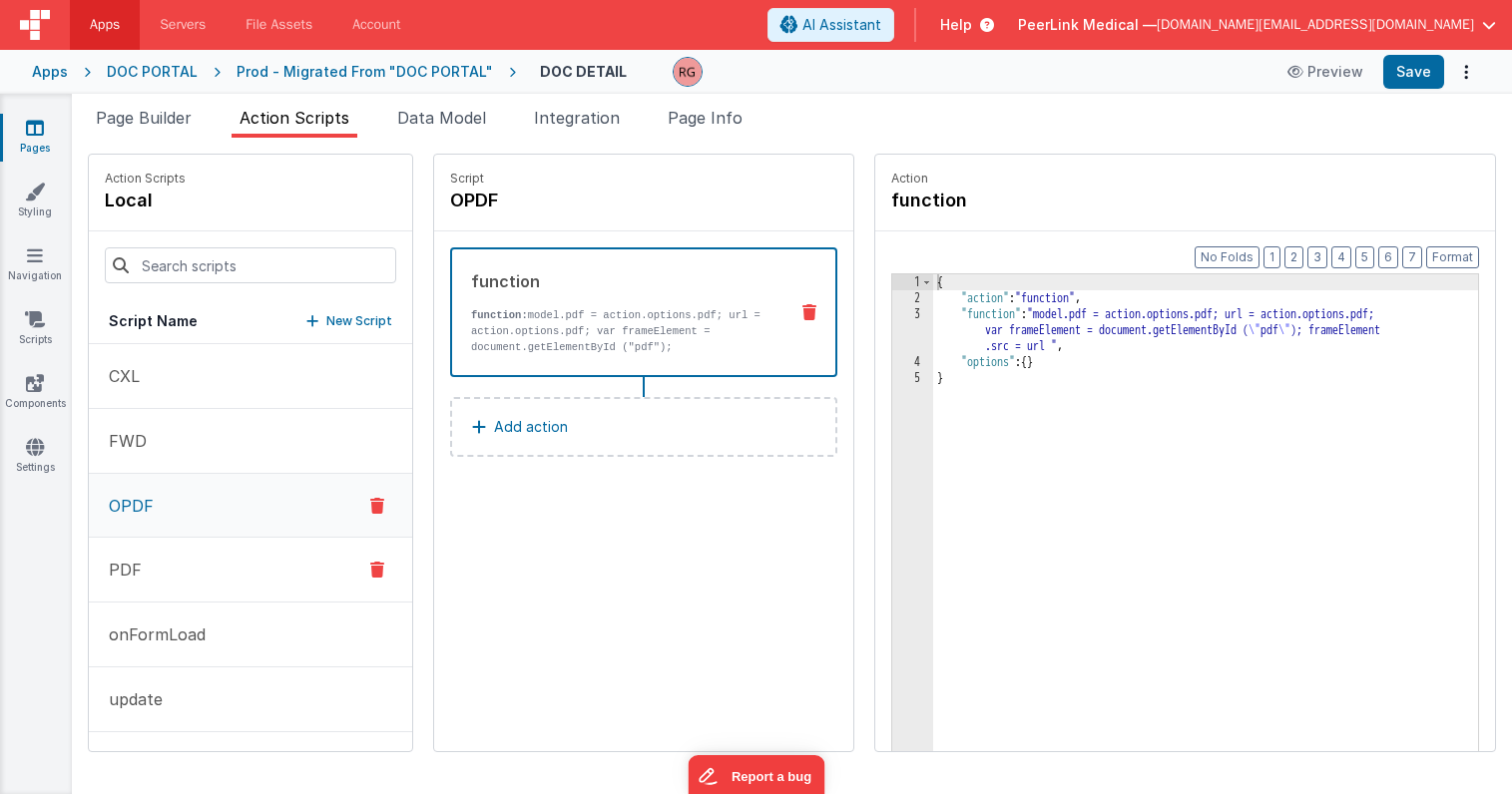 click on "PDF" at bounding box center (251, 570) 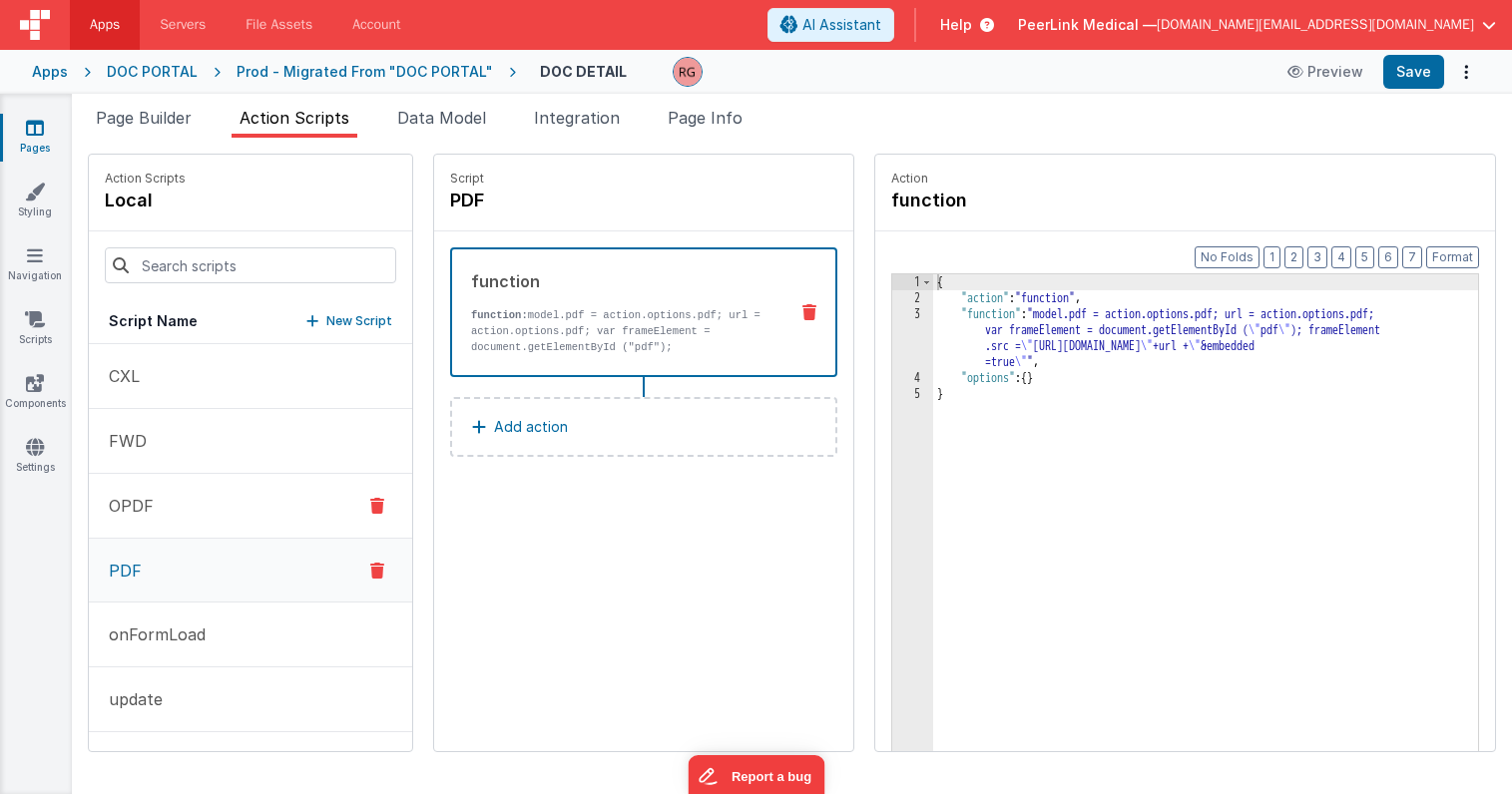 click on "OPDF" at bounding box center [251, 506] 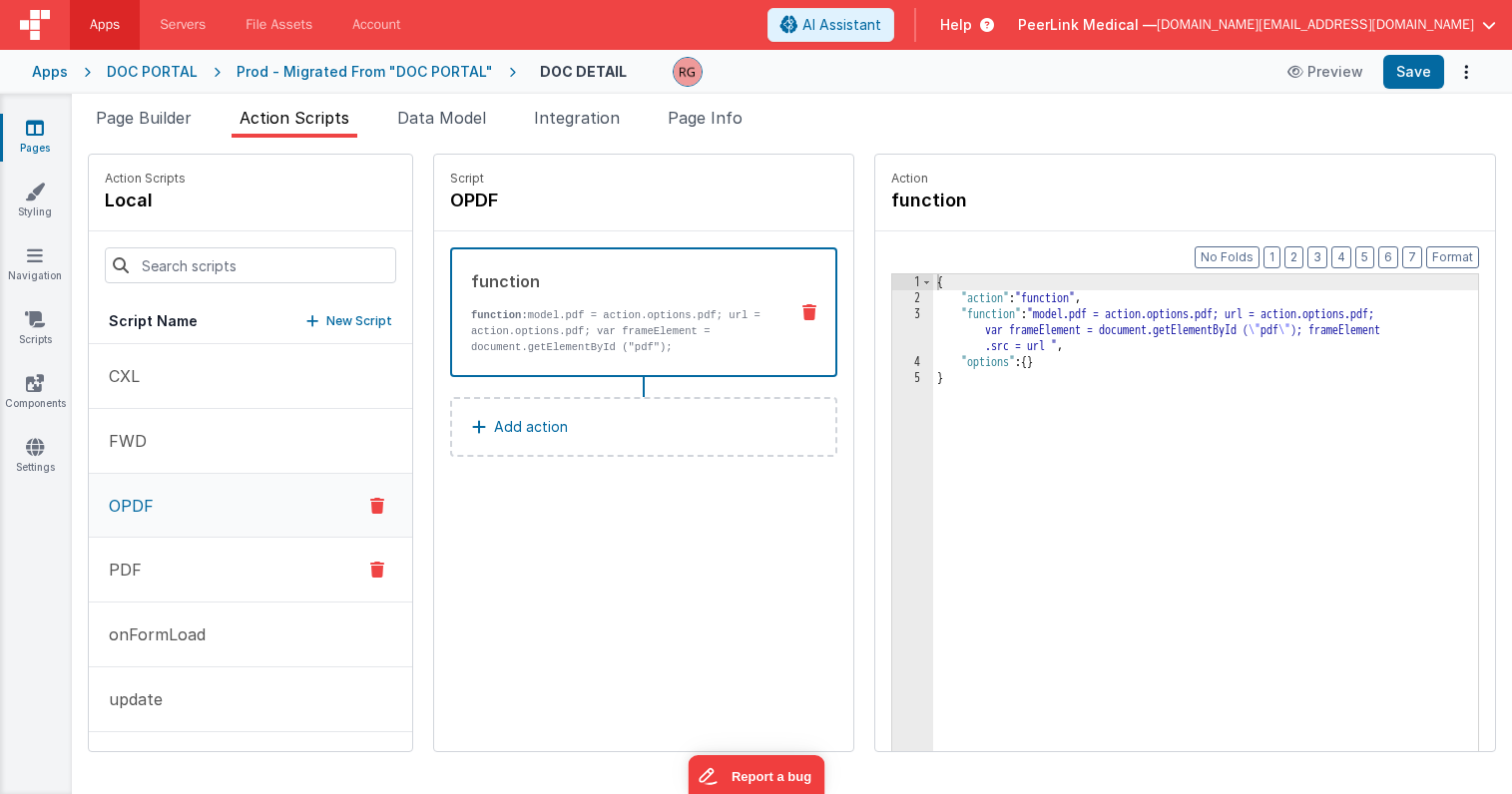 click on "PDF" at bounding box center (251, 570) 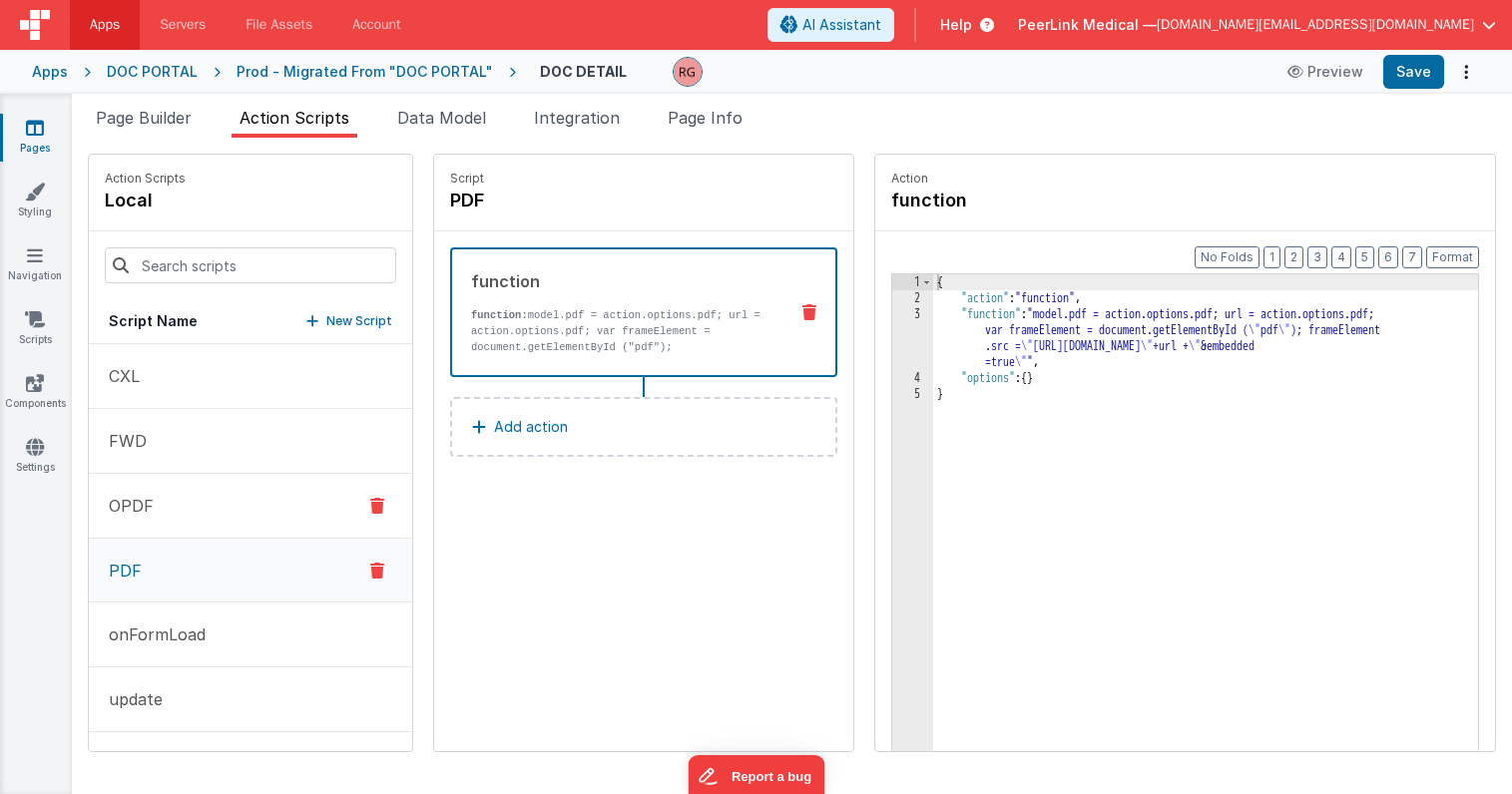 click on "OPDF" at bounding box center (251, 506) 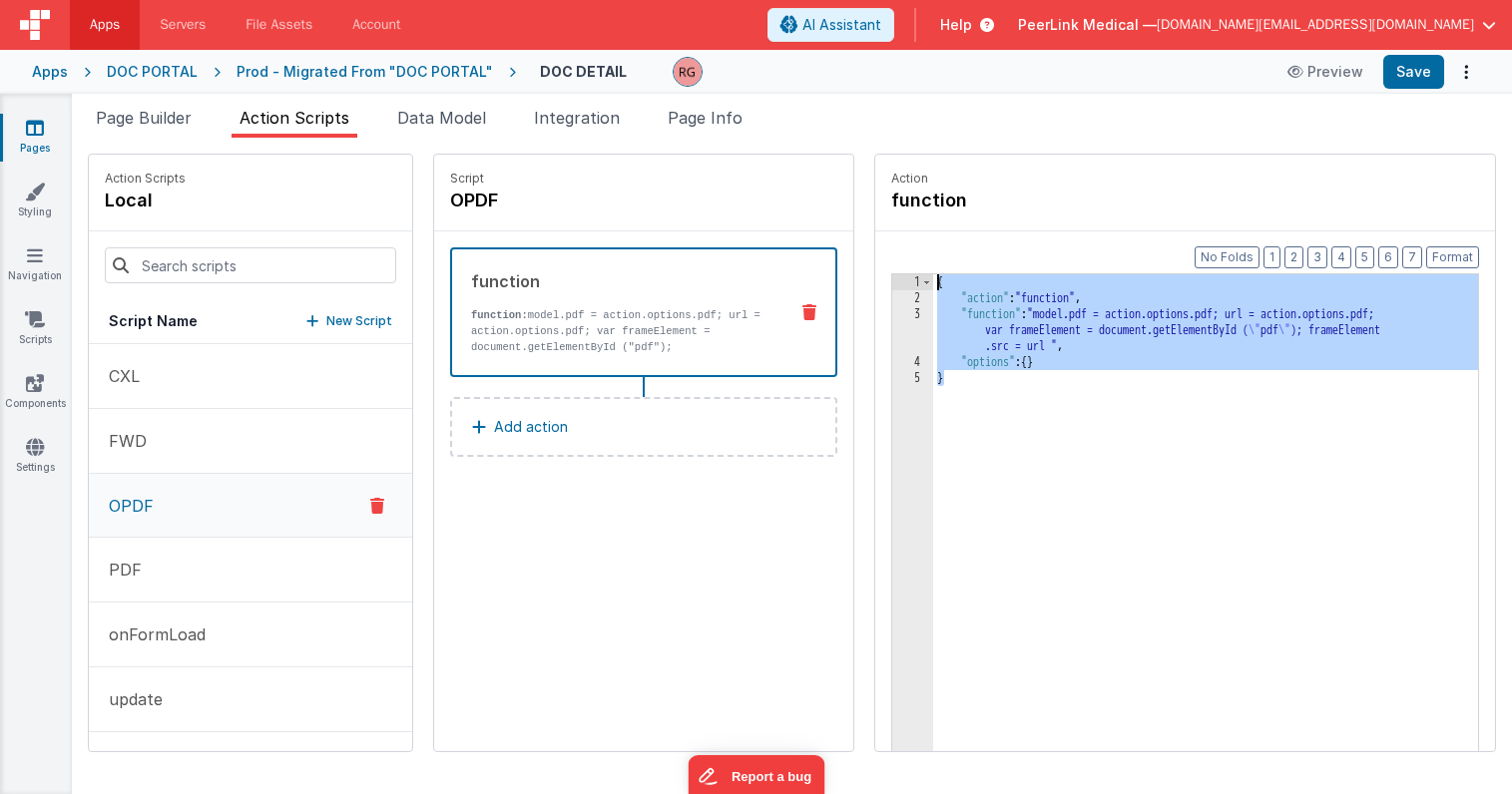 drag, startPoint x: 1253, startPoint y: 417, endPoint x: 926, endPoint y: 253, distance: 365.82099 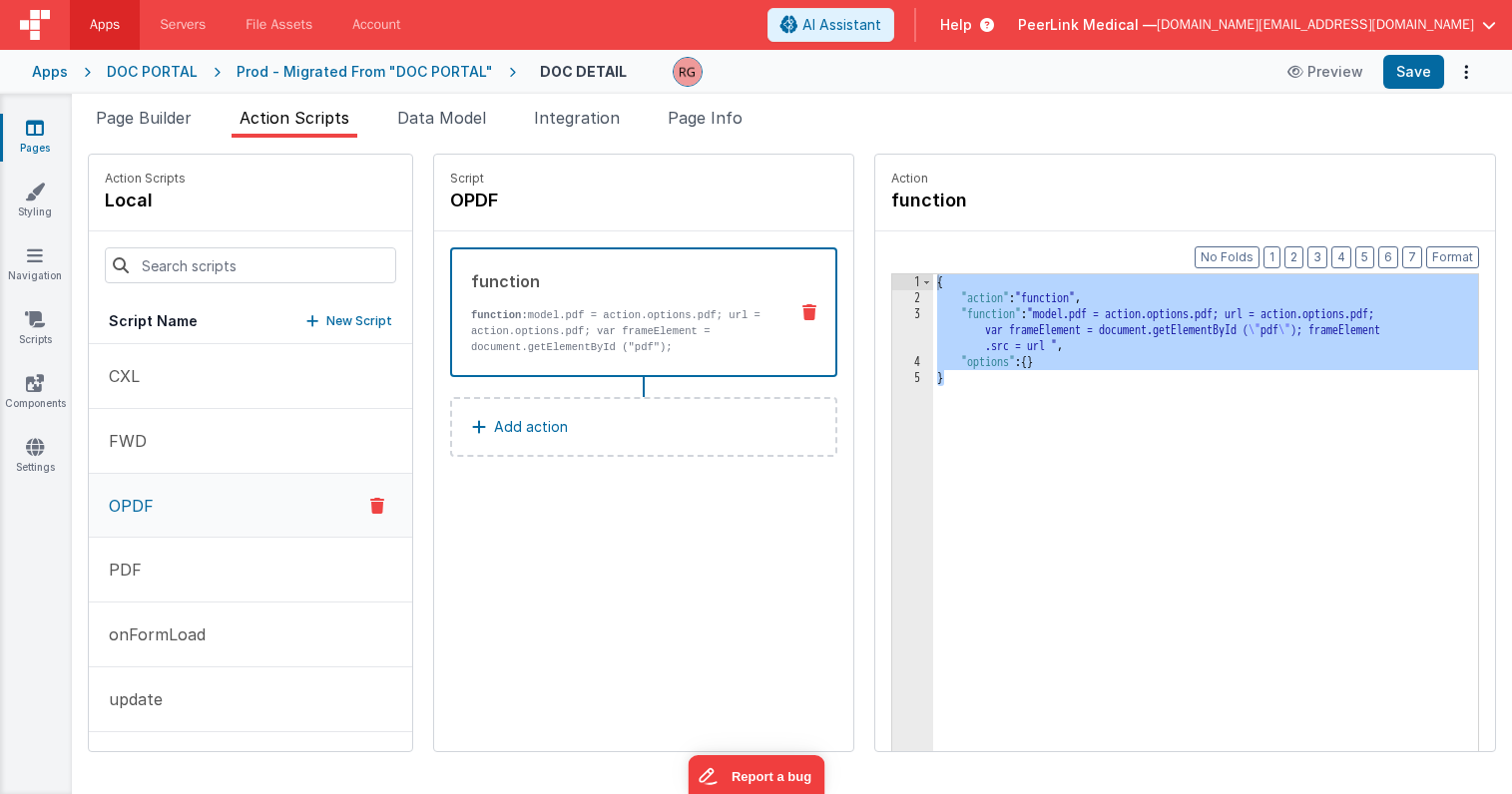 click on "New Script" at bounding box center (359, 321) 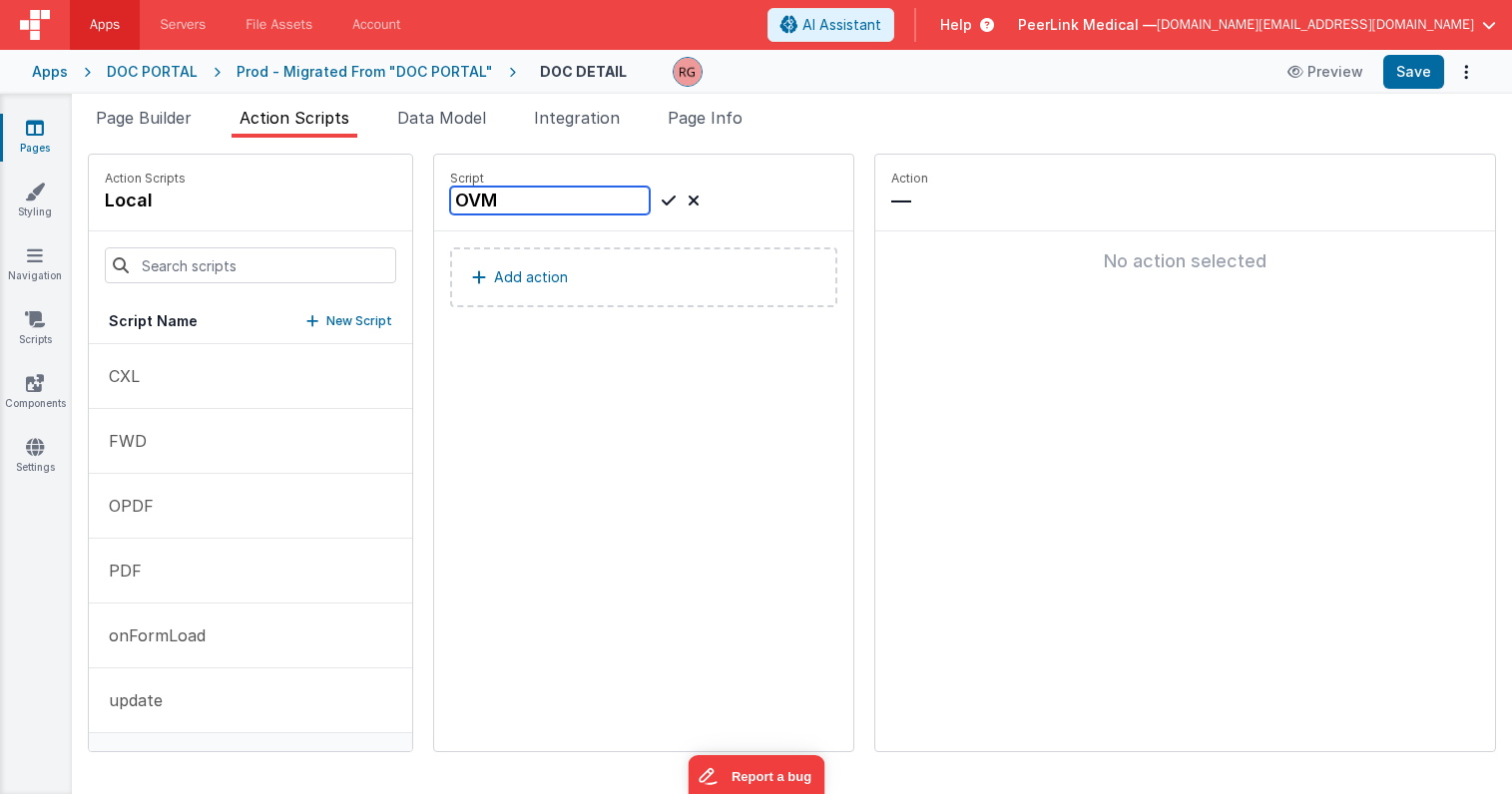 type on "OVM" 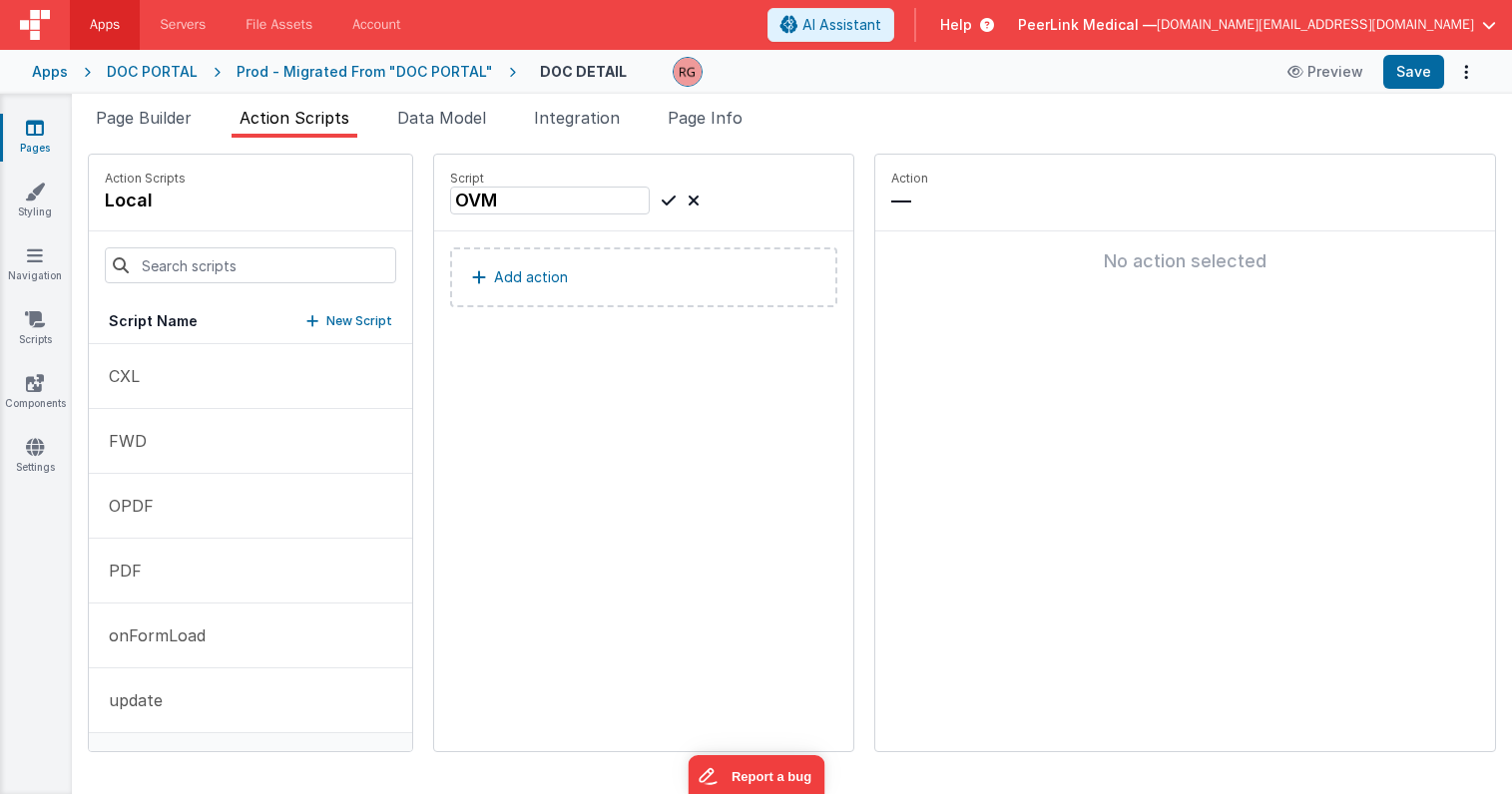 click at bounding box center (669, 200) 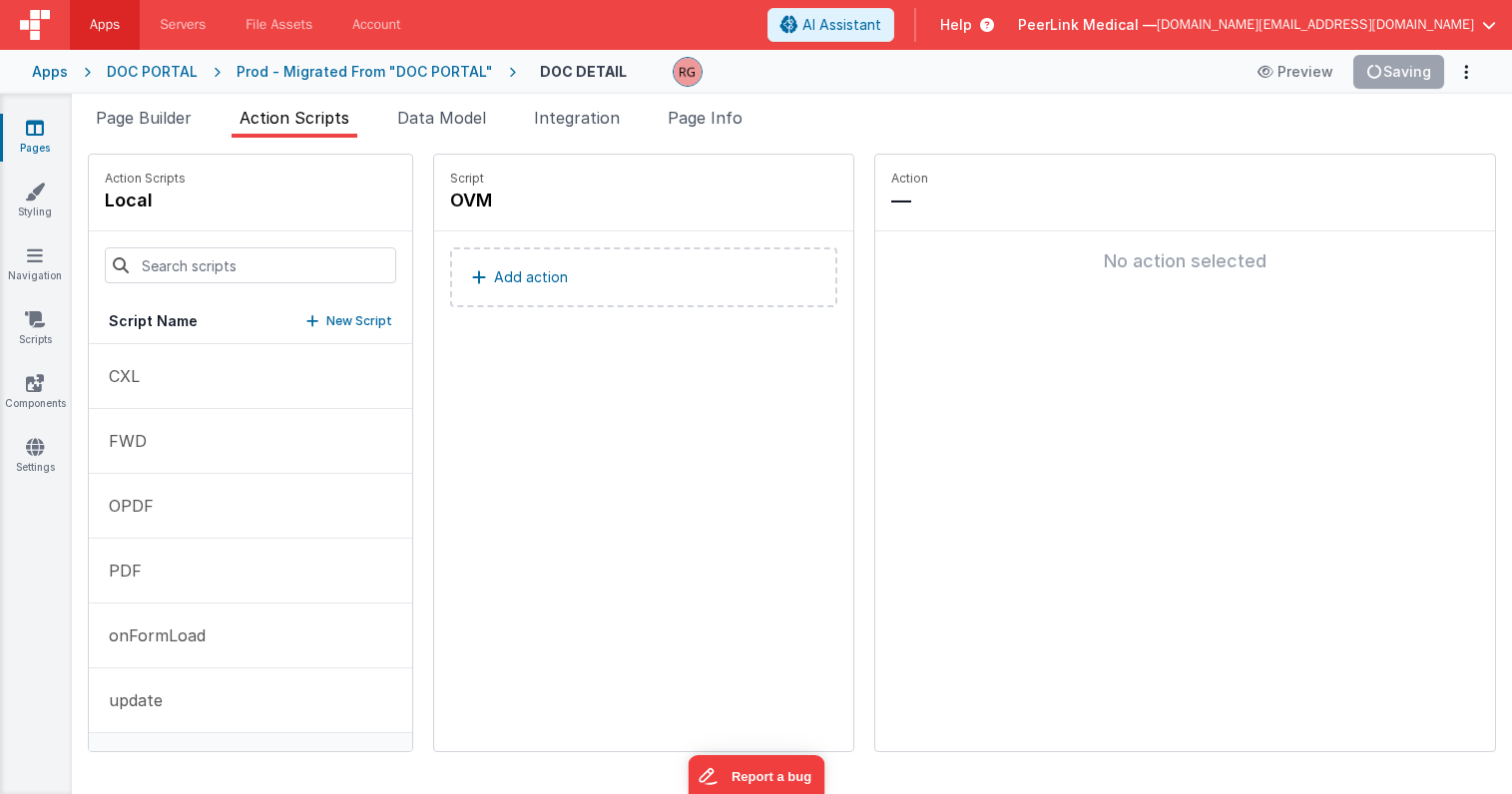 click on "No action selected" at bounding box center (1185, 261) 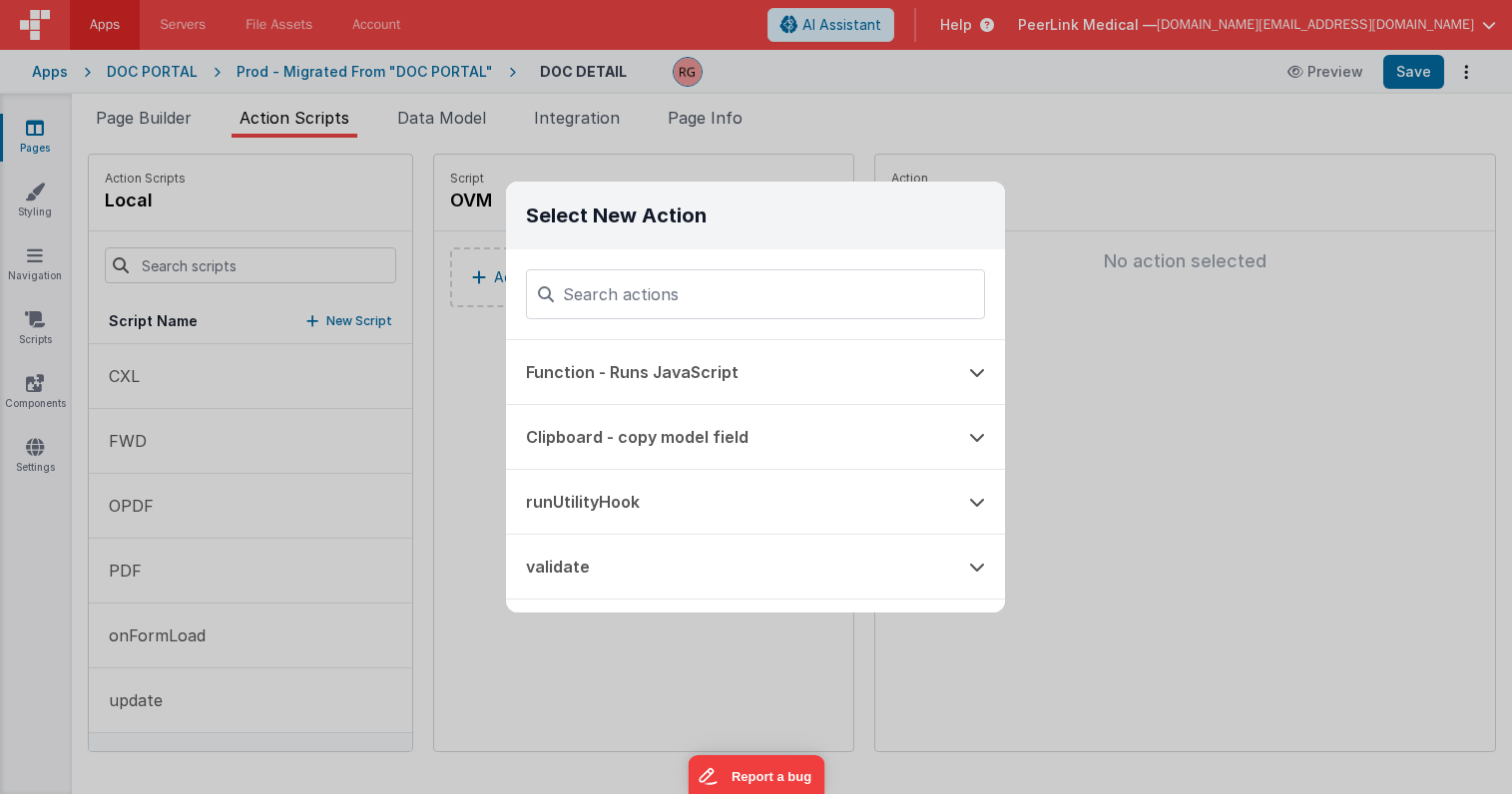 click at bounding box center (756, 294) 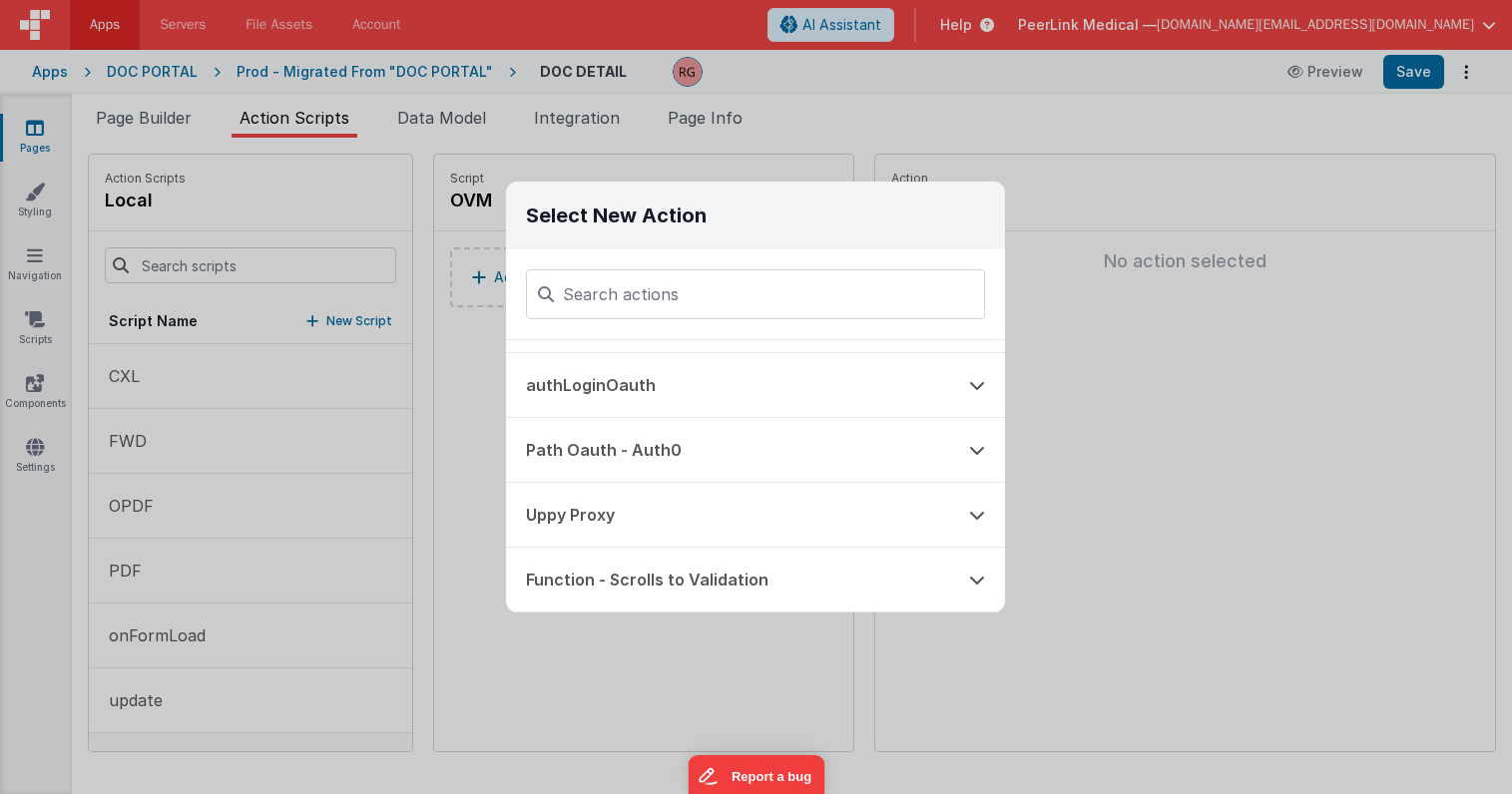 scroll, scrollTop: 1543, scrollLeft: 0, axis: vertical 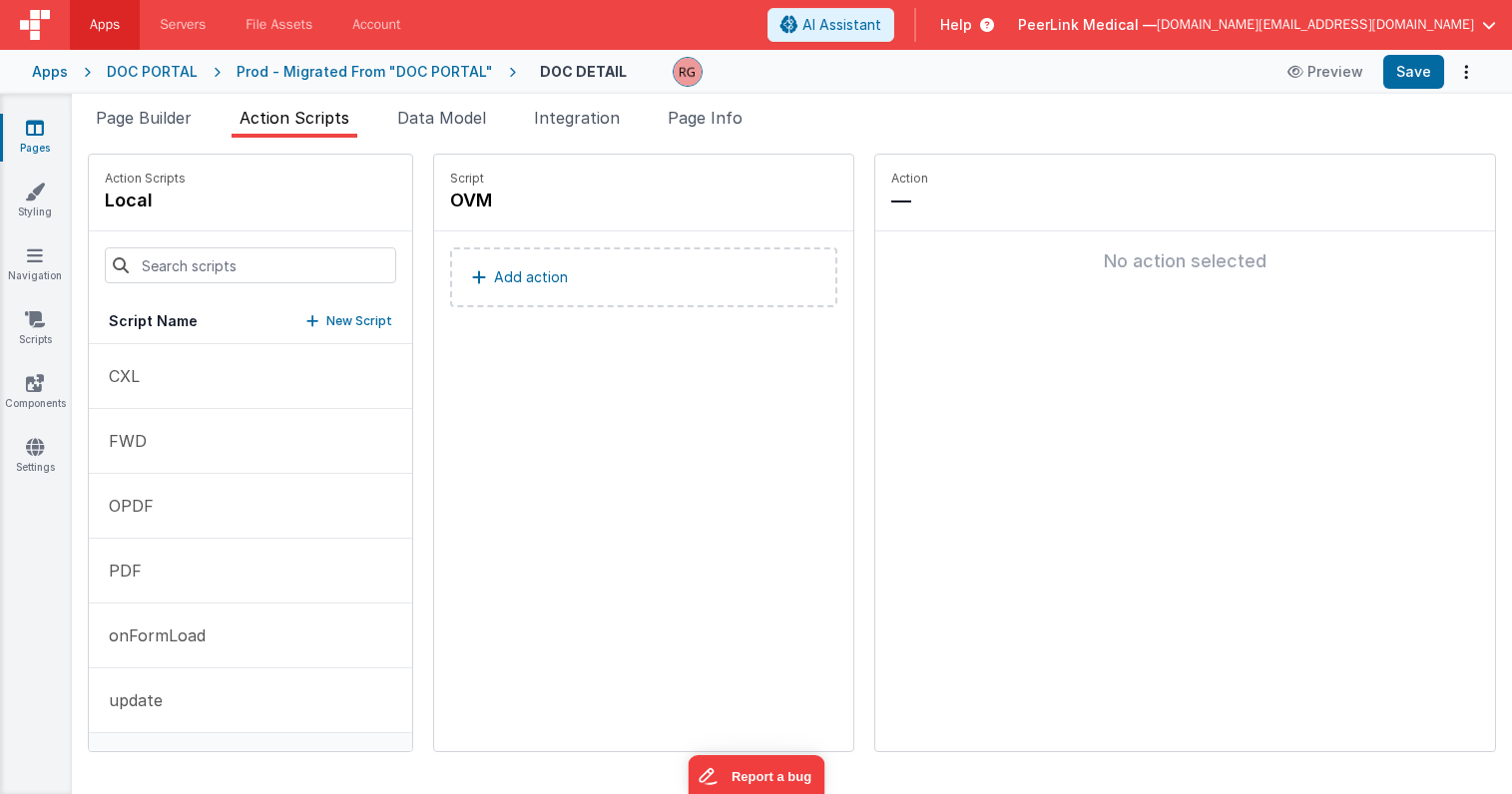 click on "Action   —  No action selected" at bounding box center (1185, 453) 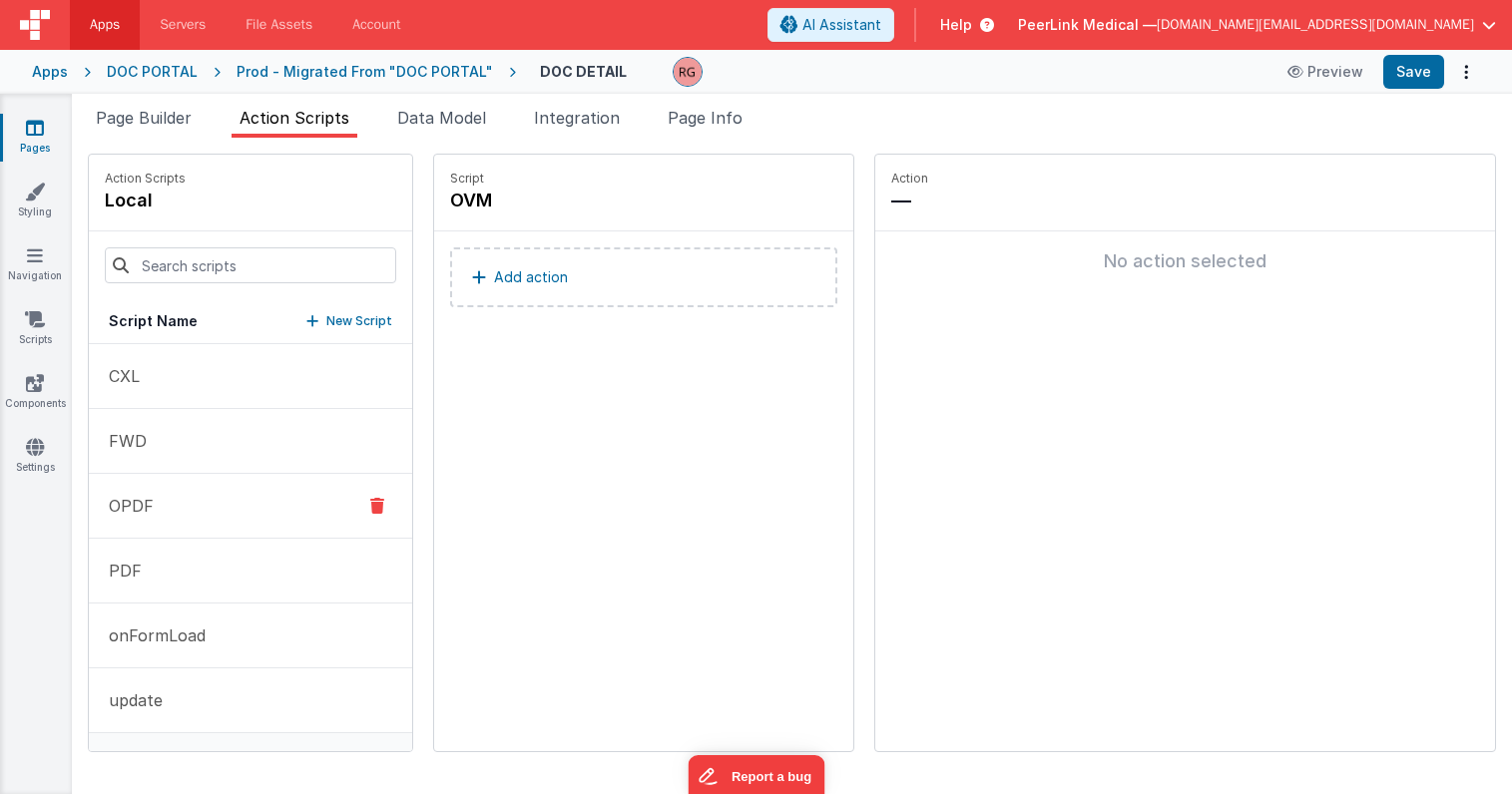click on "OPDF" at bounding box center (125, 506) 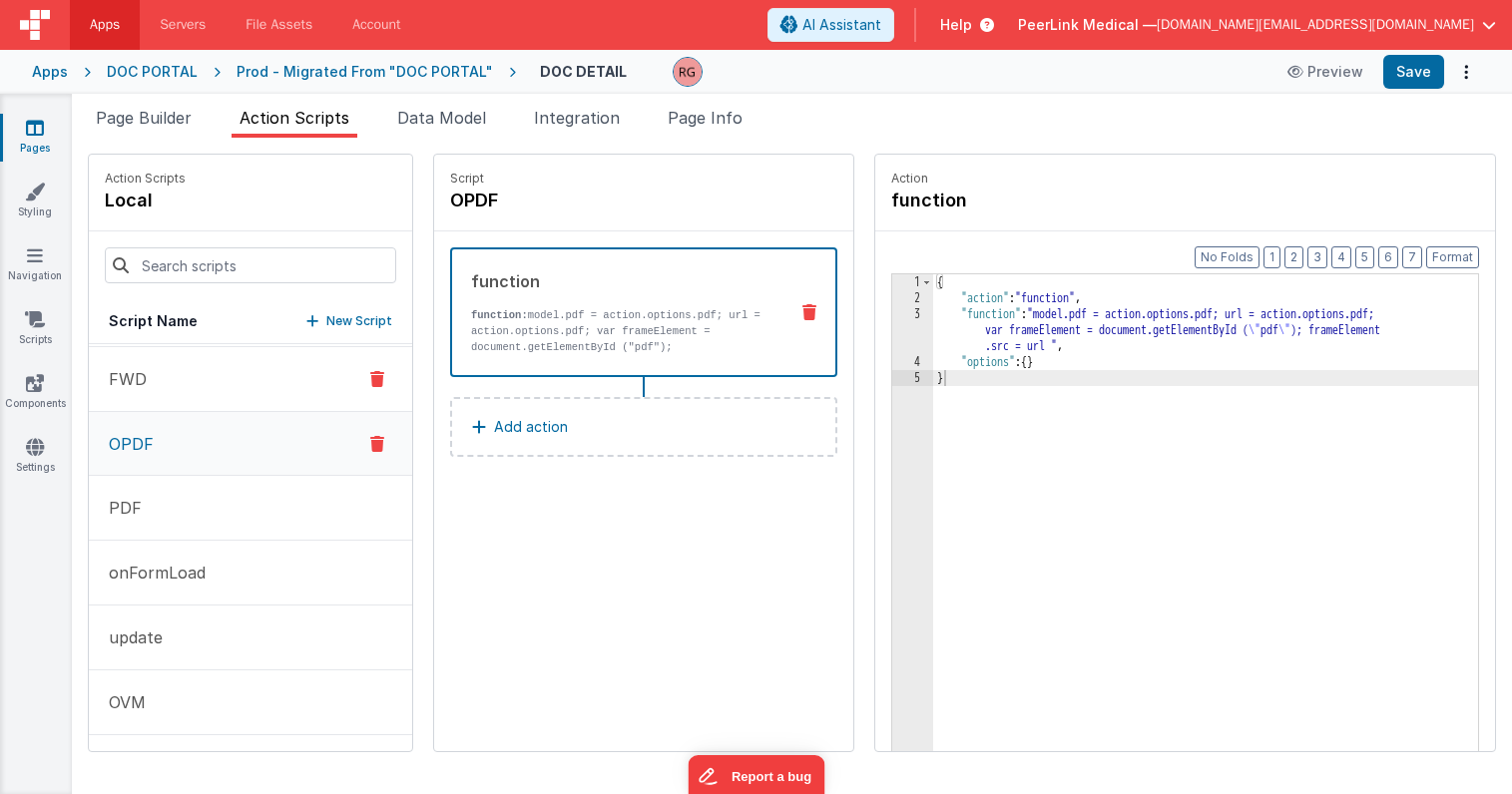 scroll, scrollTop: 62, scrollLeft: 0, axis: vertical 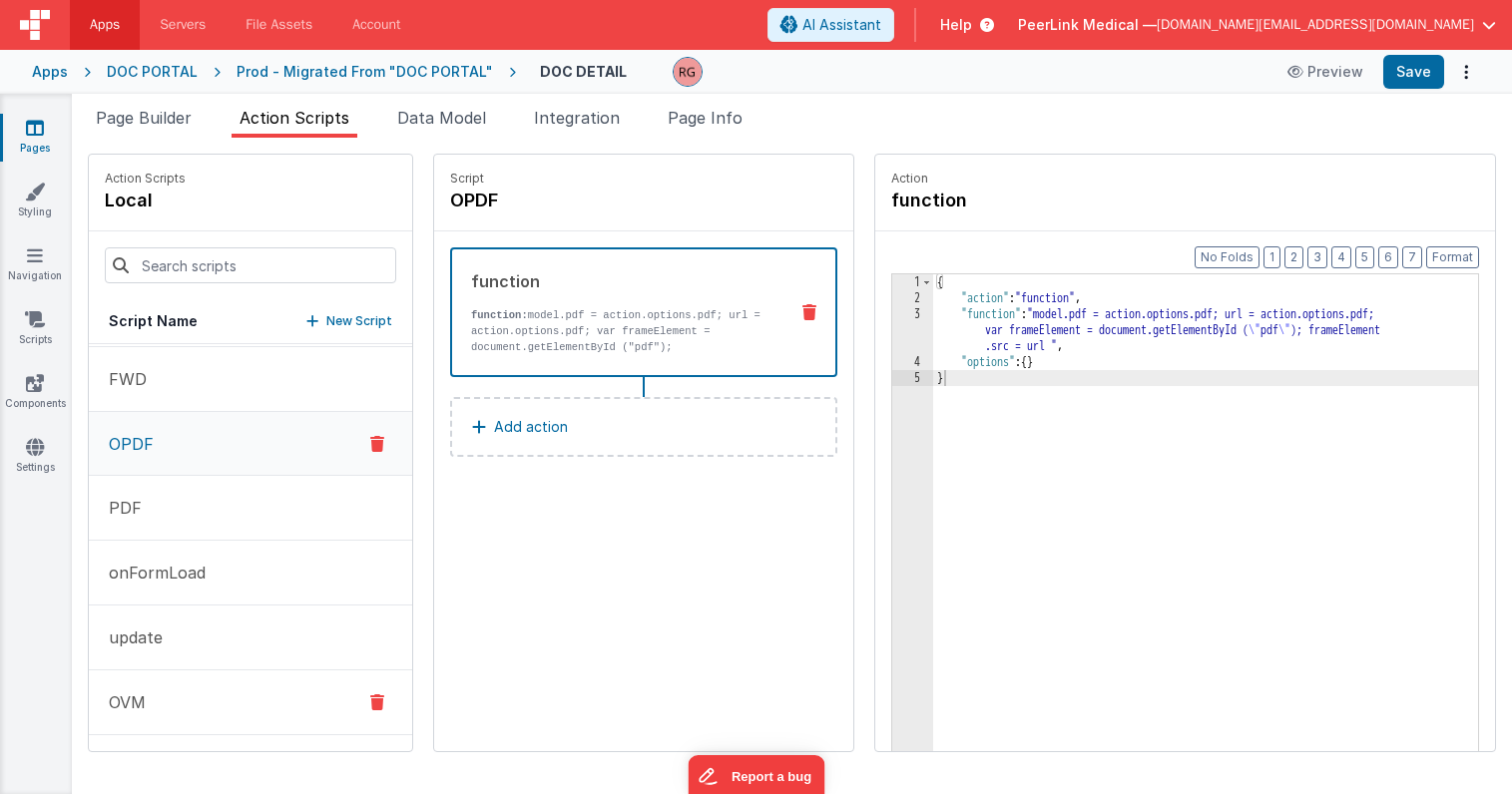 click on "OVM" at bounding box center (121, 702) 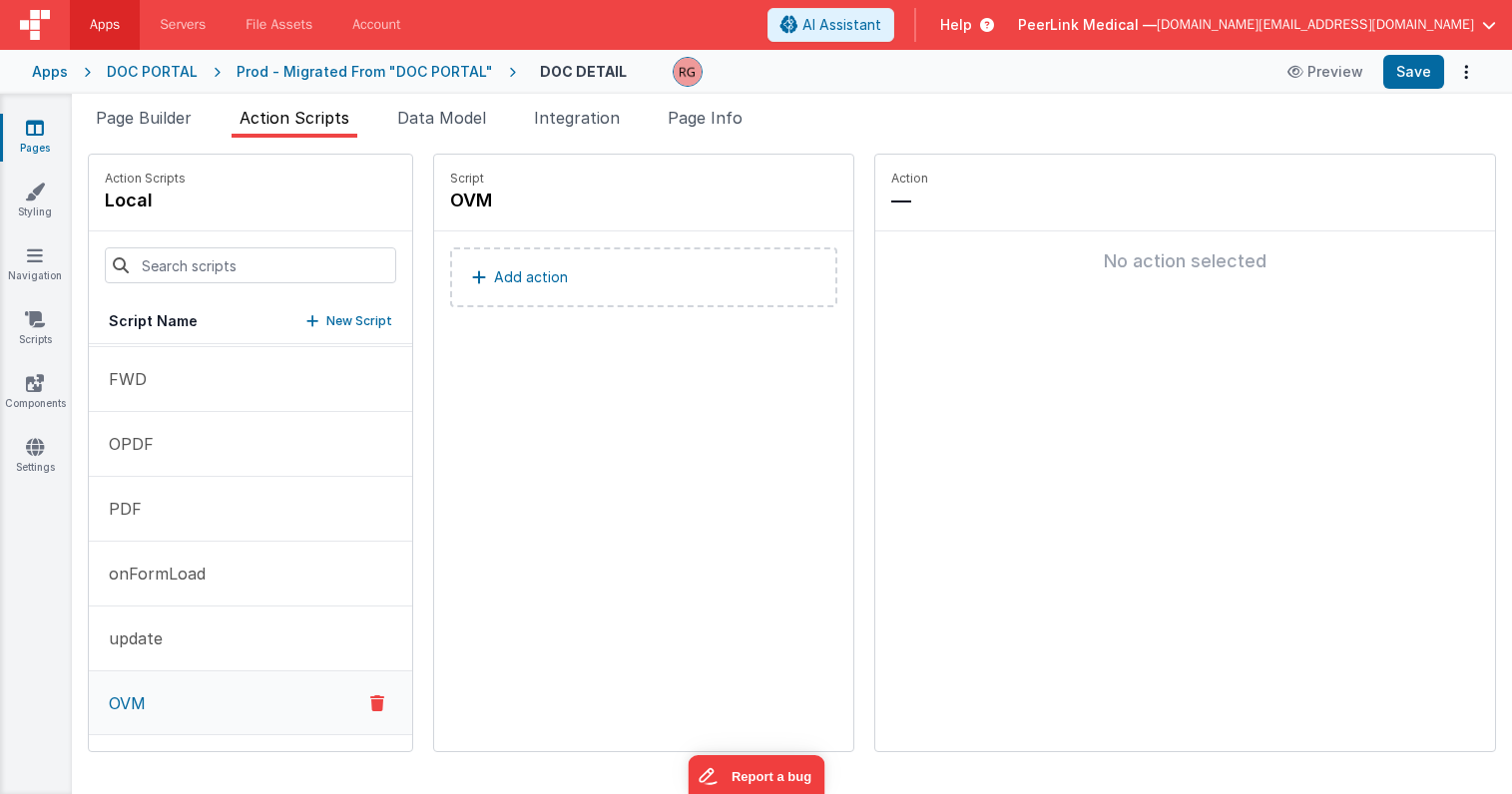 click on "Add action" at bounding box center [531, 277] 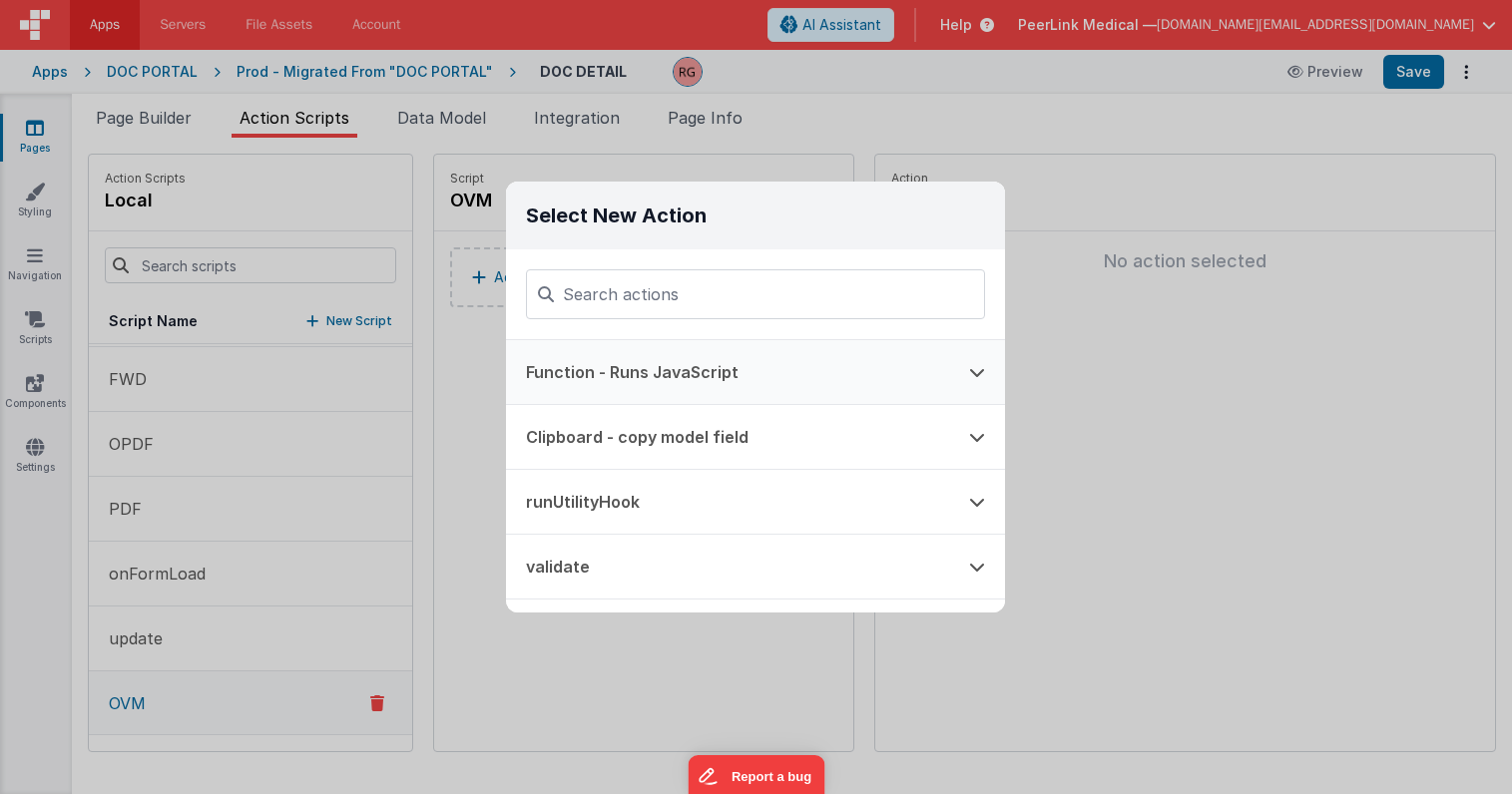 click on "Function - Runs JavaScript" at bounding box center (728, 372) 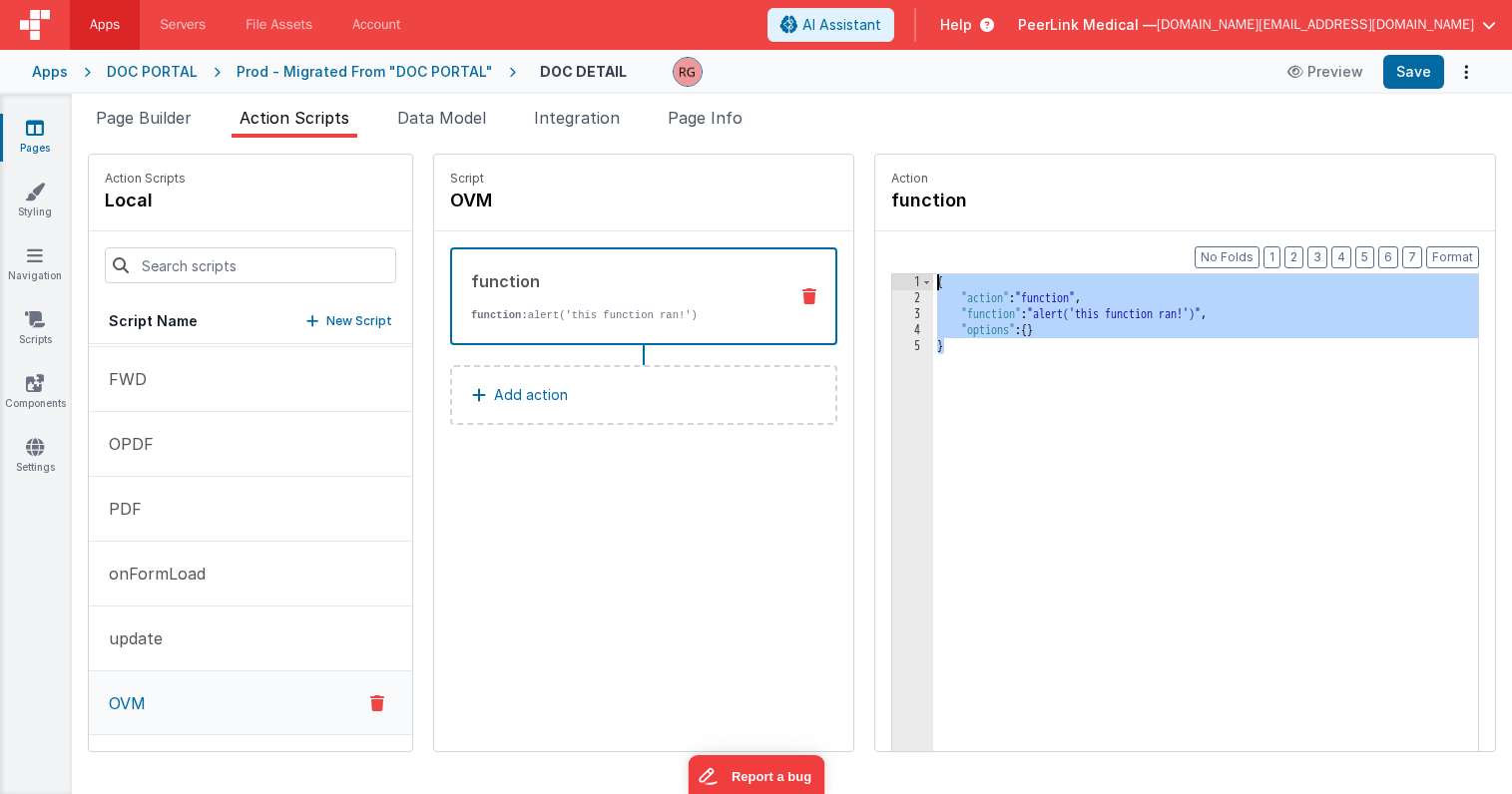 drag, startPoint x: 1035, startPoint y: 372, endPoint x: 890, endPoint y: 252, distance: 188.2153 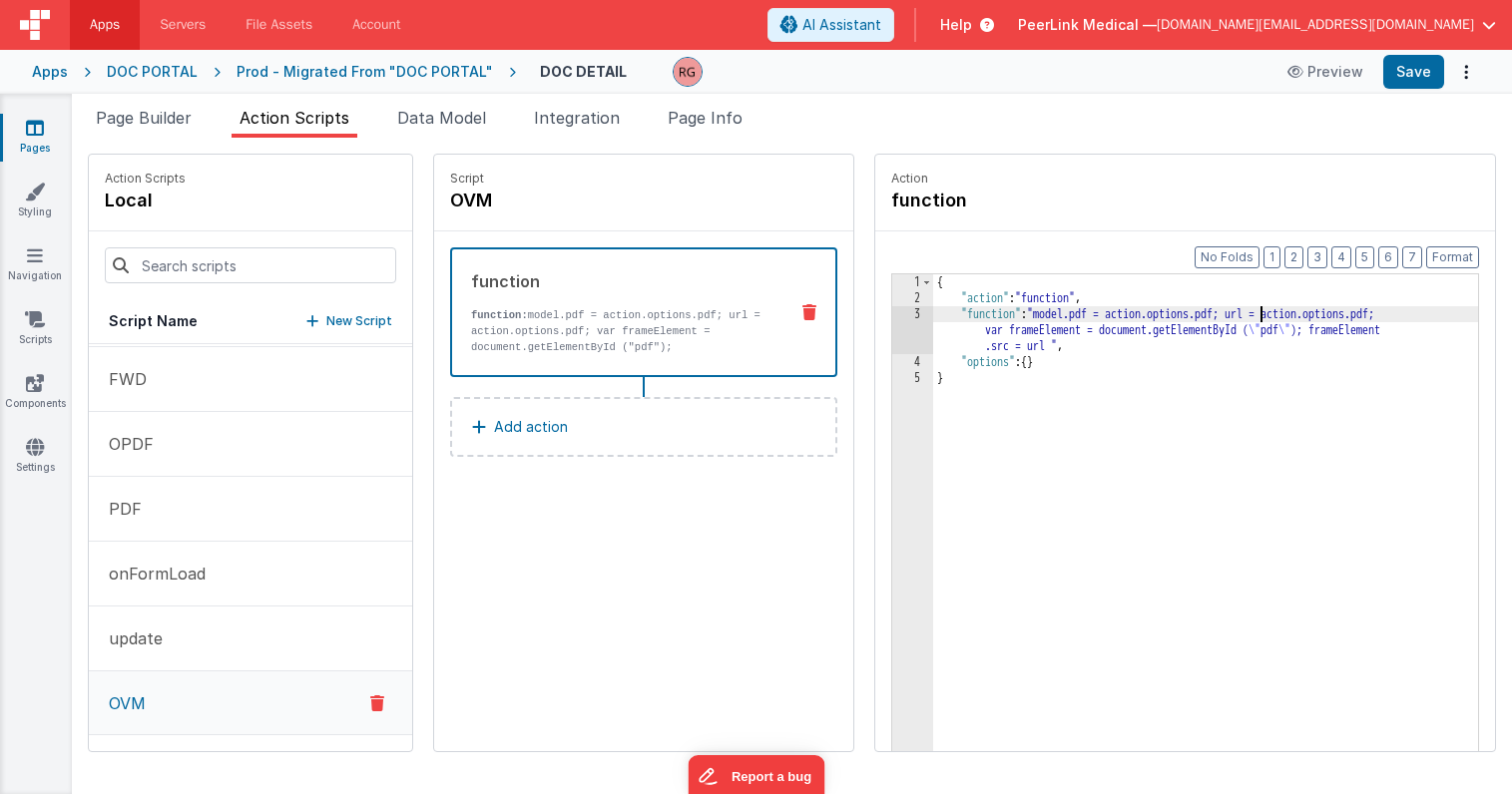 click on "{      "action" :  "function" ,      "function" :  "model.pdf = action.options.pdf; url = action.options.pdf;           var frameElement = document.getElementById ( \" pdf \" ); frameElement          .src = url " ,      "options" :  { } }" at bounding box center (1206, 560) 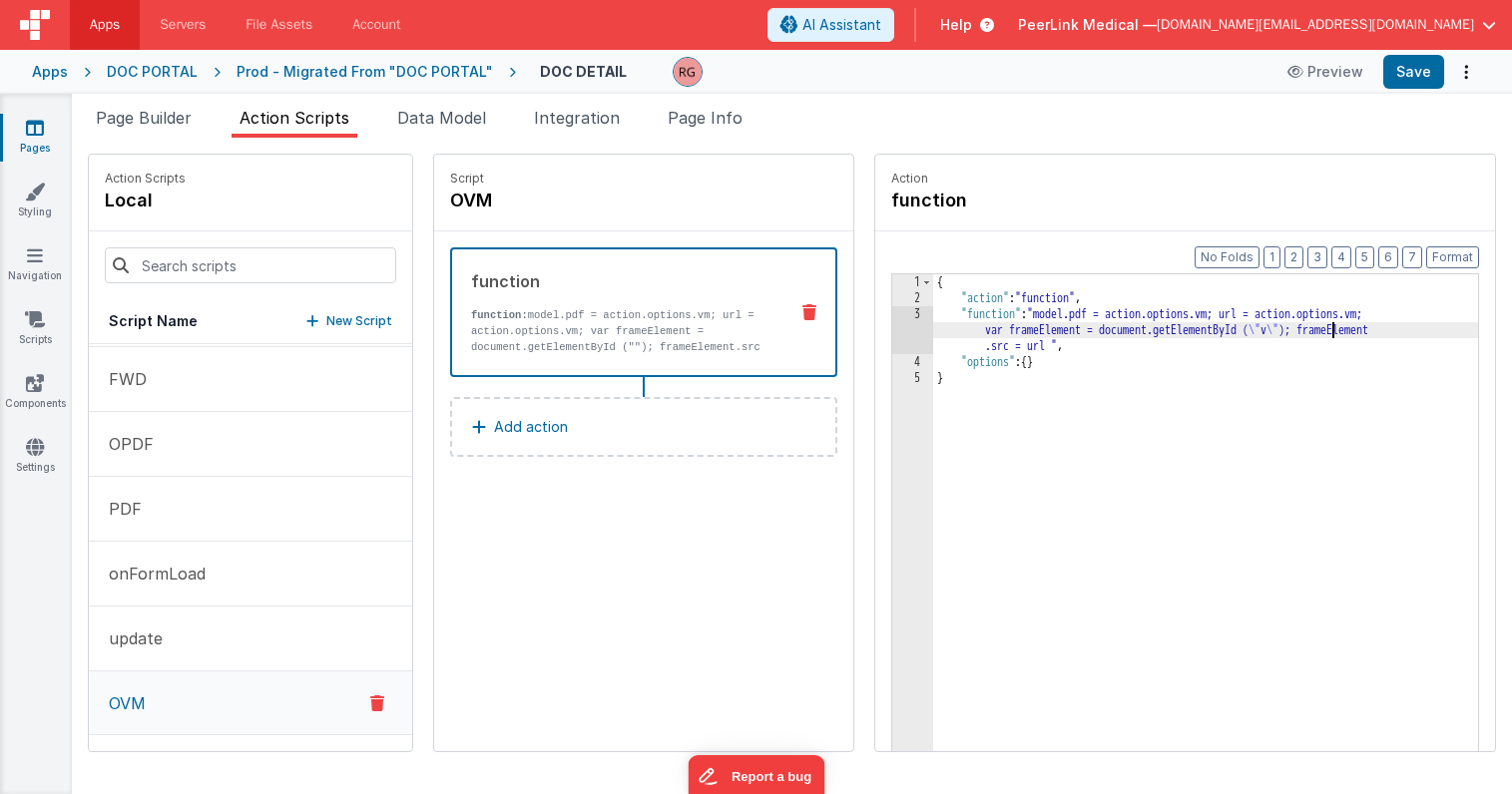 type 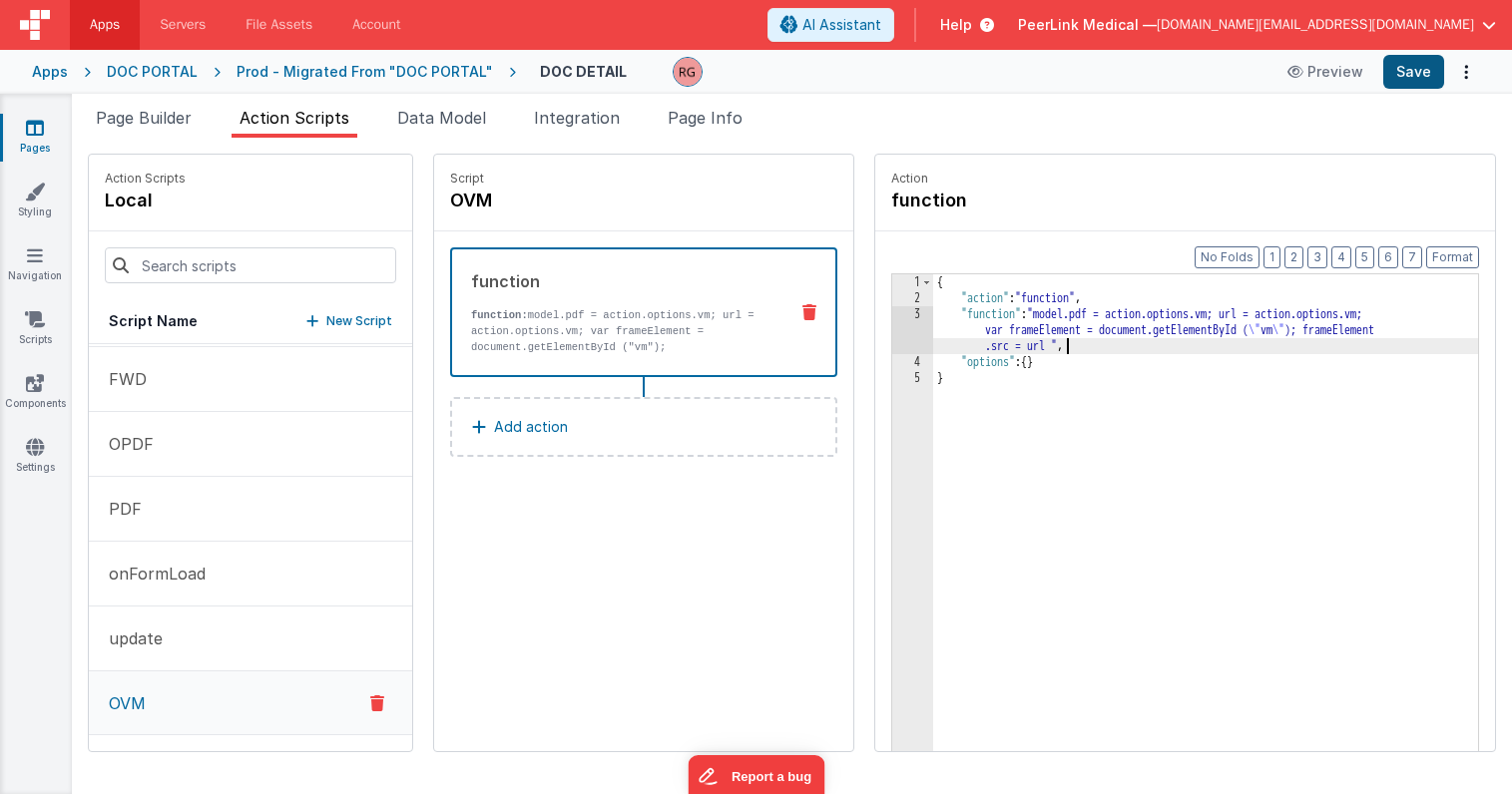 click on "Save" at bounding box center [1413, 72] 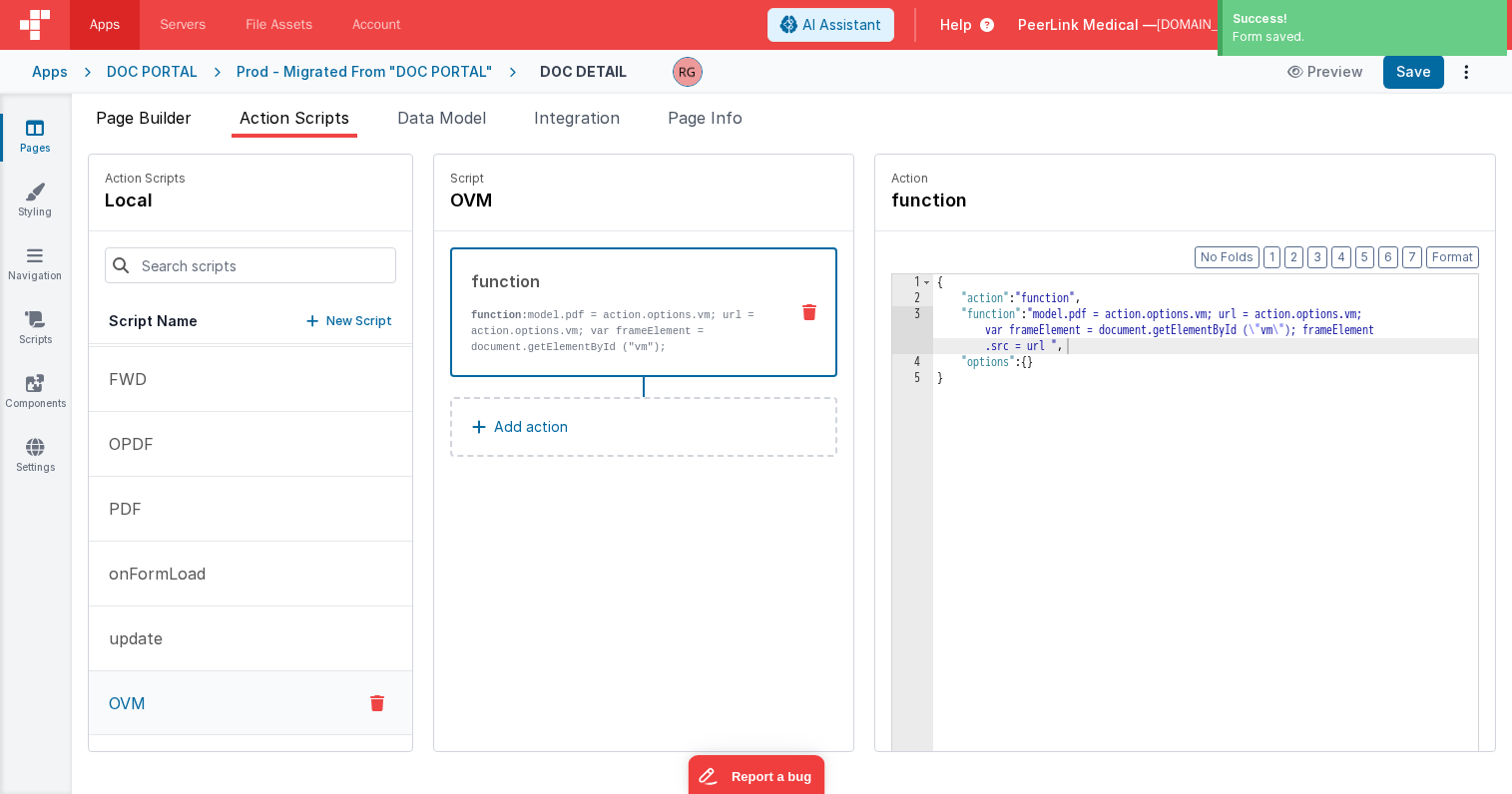 click on "Page Builder" at bounding box center (144, 118) 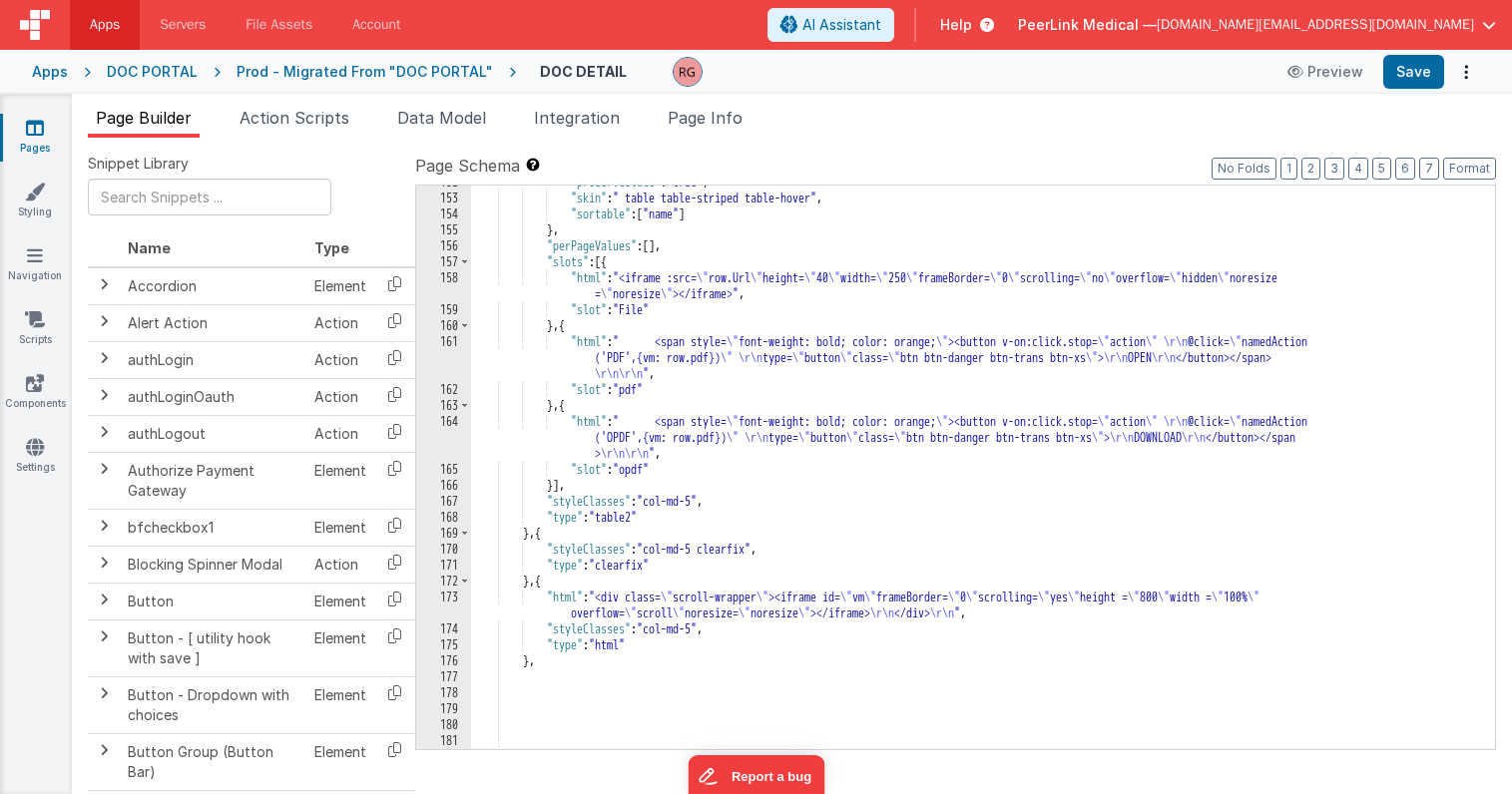 scroll, scrollTop: 2577, scrollLeft: 0, axis: vertical 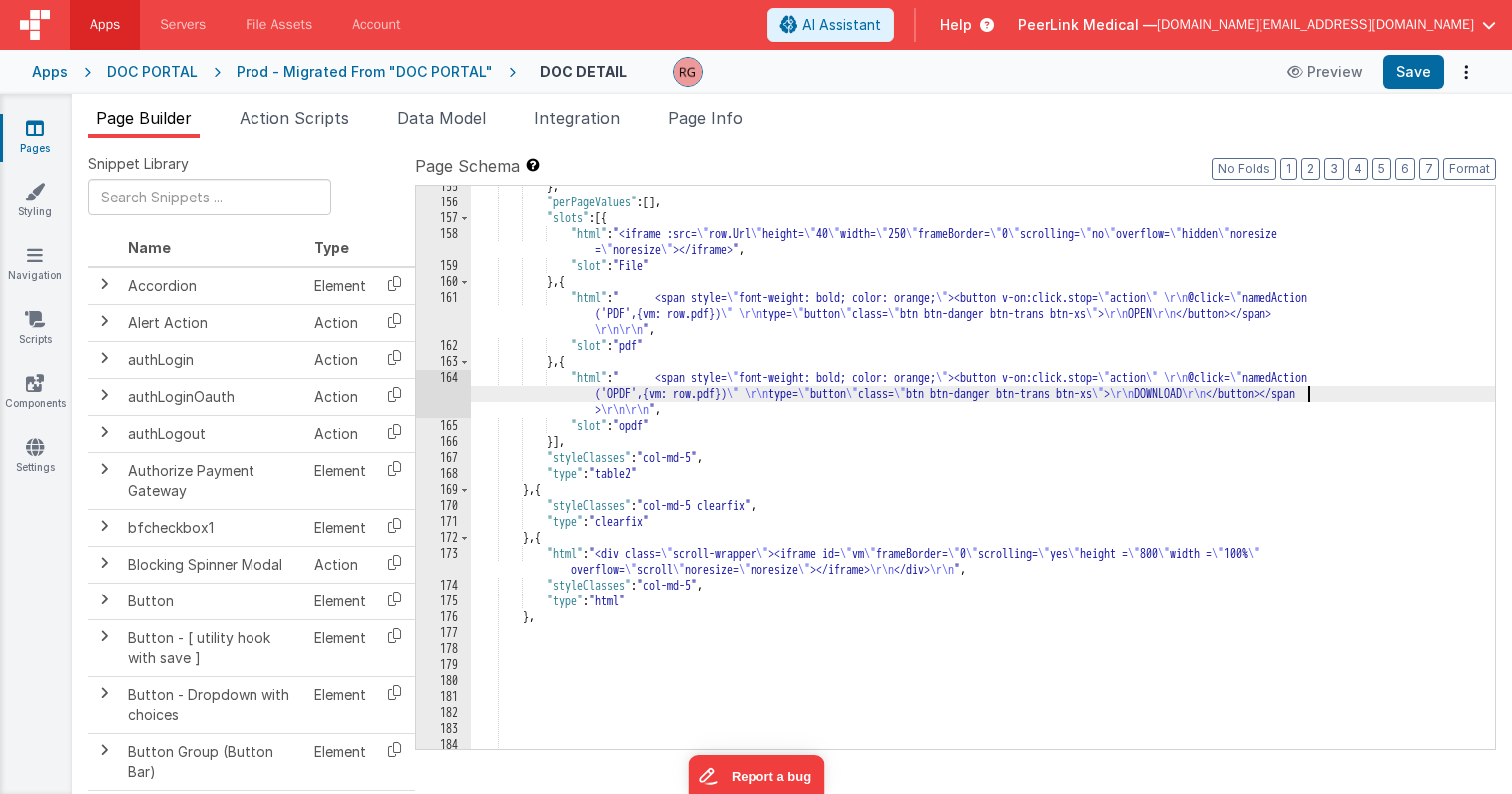 click on "} ,                "perPageValues" :  [ ] ,                "slots" :  [{                     "html" :  "<iframe :src= \" row.Url \"  height= \" 40 \"  width= \" 250 \"  frameBorder= \" 0 \"  scrolling= \" no \"  overflow= \" hidden \"  noresize                      = \" noresize \" ></iframe>" ,                     "slot" :  "File"                } ,  {                     "html" :  "      <span style= \" font-weight: bold; color: orange; \" ><button v-on:click.stop= \" action \"   \r\n @click= \" namedAction                      ('PDF',{vm: row.pdf}) \"   \r\n type= \" button \"  class= \" btn btn-danger btn-trans btn-xs \" > \r\n  OPEN \r\n   </button></span>                       \r\n\r\n " ,                     "slot" :  "pdf"                } ,  {                     "html" :  "      <span style= \" font-weight: bold; color: orange; \" ><button v-on:click.stop= \" action \"   \r\n @click= \" namedAction ('OPDF',{vm: row.pdf}) \"" at bounding box center (983, 476) 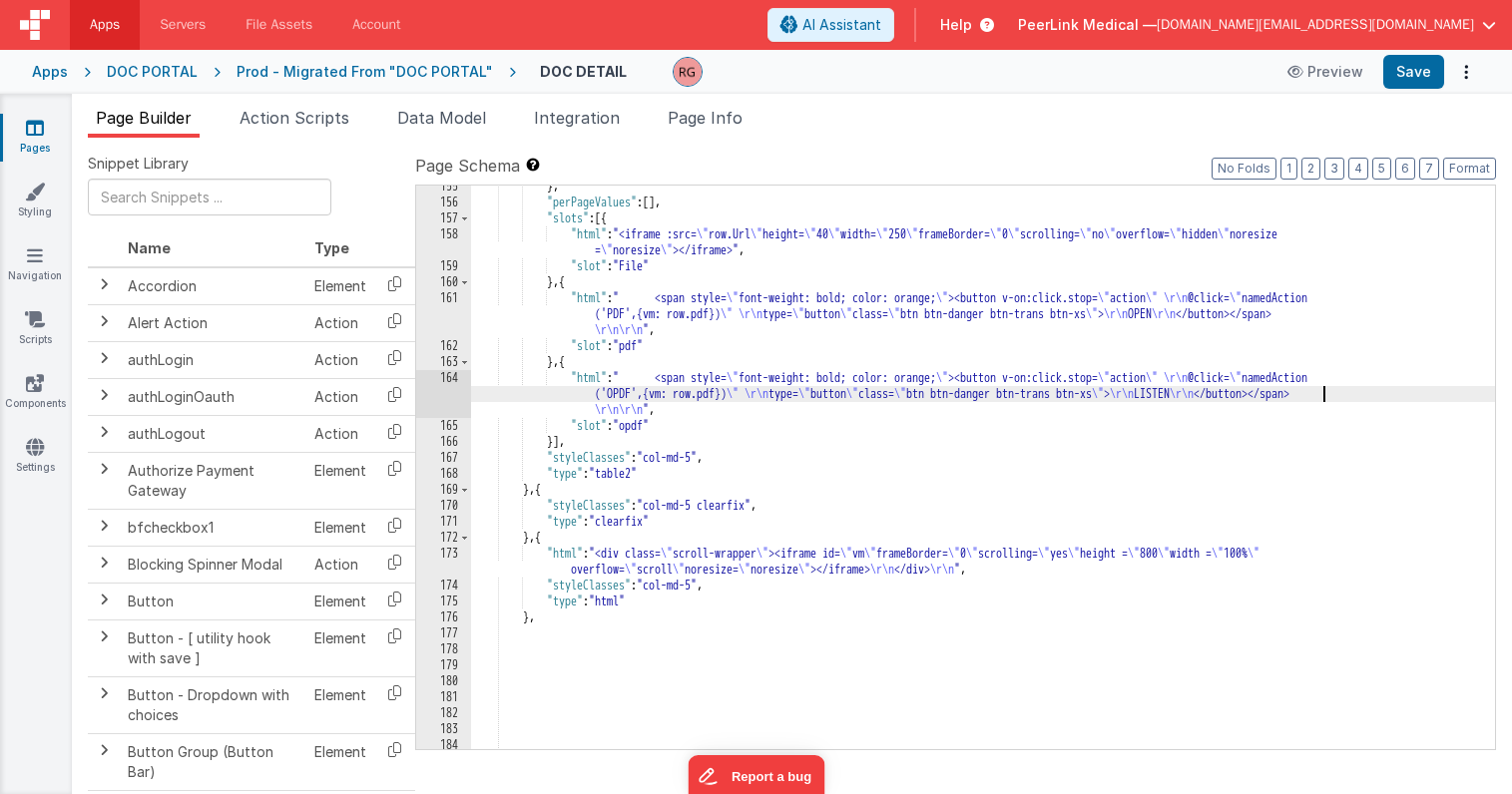 click on "} ,                "perPageValues" :  [ ] ,                "slots" :  [{                     "html" :  "<iframe :src= \" row.Url \"  height= \" 40 \"  width= \" 250 \"  frameBorder= \" 0 \"  scrolling= \" no \"  overflow= \" hidden \"  noresize                      = \" noresize \" ></iframe>" ,                     "slot" :  "File"                } ,  {                     "html" :  "      <span style= \" font-weight: bold; color: orange; \" ><button v-on:click.stop= \" action \"   \r\n @click= \" namedAction                      ('PDF',{vm: row.pdf}) \"   \r\n type= \" button \"  class= \" btn btn-danger btn-trans btn-xs \" > \r\n  OPEN \r\n   </button></span>                       \r\n\r\n " ,                     "slot" :  "pdf"                } ,  {                     "html" :  "      <span style= \" font-weight: bold; color: orange; \" ><button v-on:click.stop= \" action \"   \r\n @click= \" namedAction ('OPDF',{vm: row.pdf}) \"" at bounding box center (983, 476) 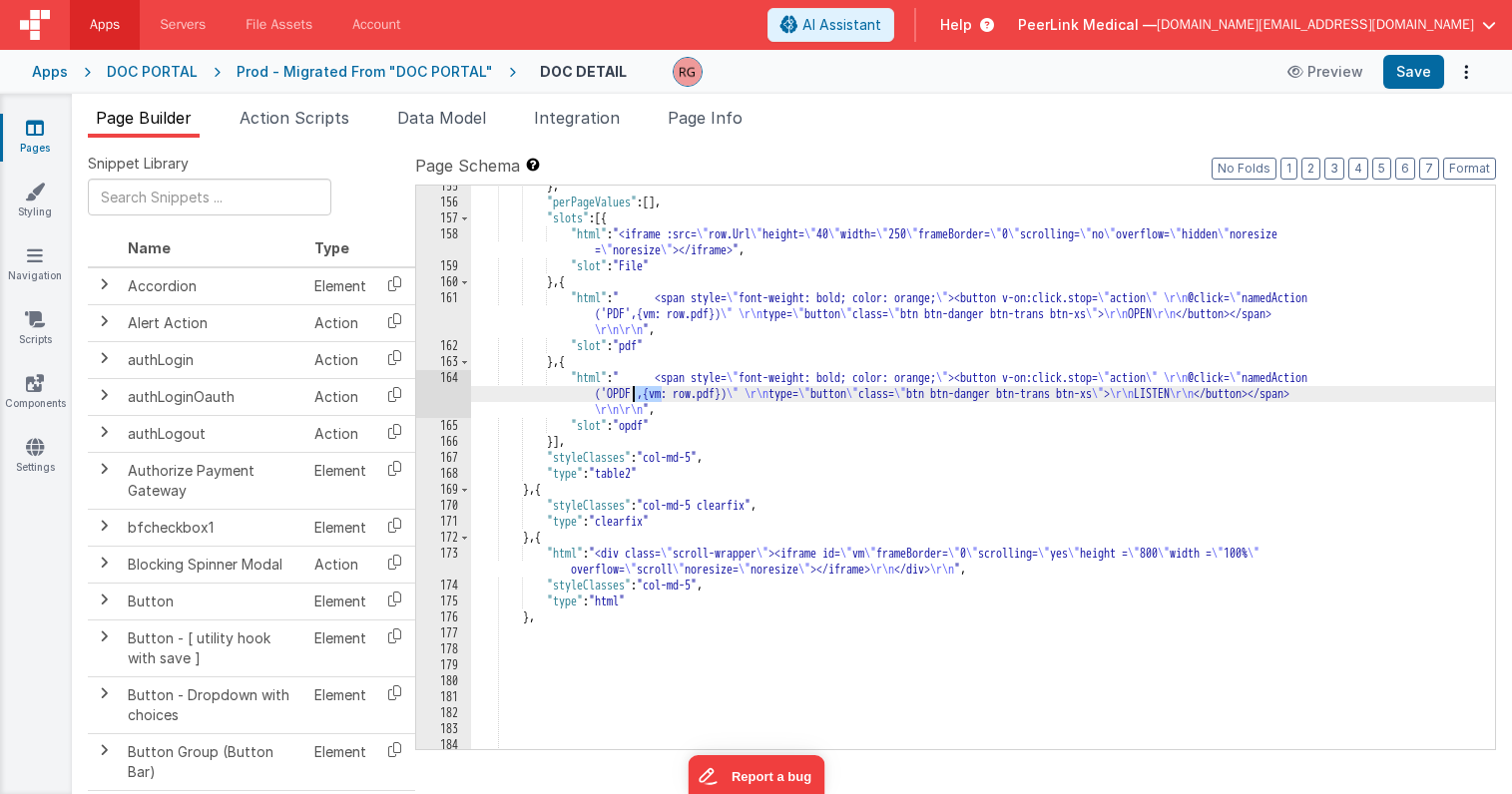 click on "} ,                "perPageValues" :  [ ] ,                "slots" :  [{                     "html" :  "<iframe :src= \" row.Url \"  height= \" 40 \"  width= \" 250 \"  frameBorder= \" 0 \"  scrolling= \" no \"  overflow= \" hidden \"  noresize                      = \" noresize \" ></iframe>" ,                     "slot" :  "File"                } ,  {                     "html" :  "      <span style= \" font-weight: bold; color: orange; \" ><button v-on:click.stop= \" action \"   \r\n @click= \" namedAction                      ('PDF',{vm: row.pdf}) \"   \r\n type= \" button \"  class= \" btn btn-danger btn-trans btn-xs \" > \r\n  OPEN \r\n   </button></span>                       \r\n\r\n " ,                     "slot" :  "pdf"                } ,  {                     "html" :  "      <span style= \" font-weight: bold; color: orange; \" ><button v-on:click.stop= \" action \"   \r\n @click= \" namedAction ('OPDF',{vm: row.pdf}) \"" at bounding box center (983, 476) 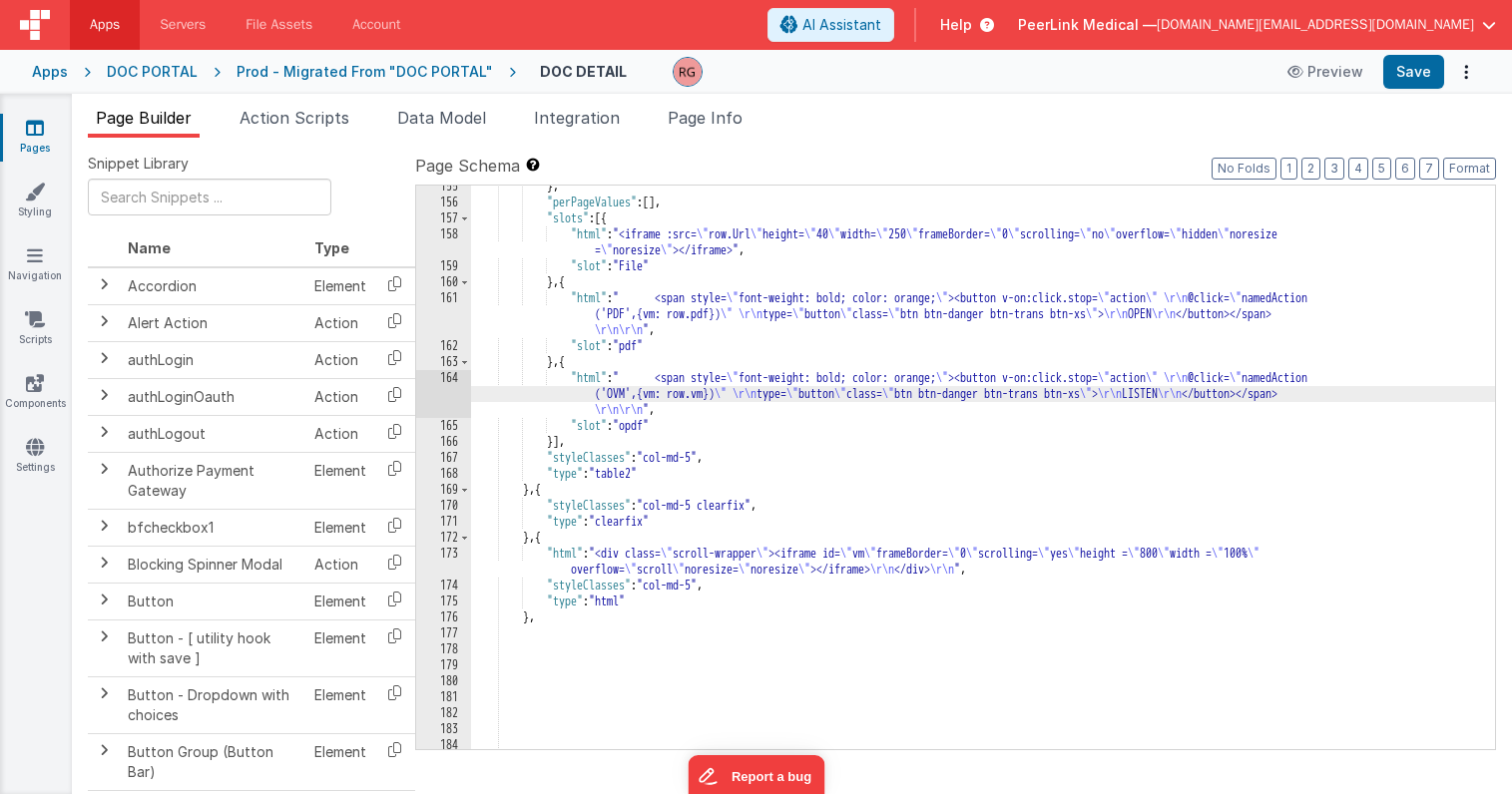 click on "} ,                "perPageValues" :  [ ] ,                "slots" :  [{                     "html" :  "<iframe :src= \" row.Url \"  height= \" 40 \"  width= \" 250 \"  frameBorder= \" 0 \"  scrolling= \" no \"  overflow= \" hidden \"  noresize                      = \" noresize \" ></iframe>" ,                     "slot" :  "File"                } ,  {                     "html" :  "      <span style= \" font-weight: bold; color: orange; \" ><button v-on:click.stop= \" action \"   \r\n @click= \" namedAction                      ('PDF',{vm: row.pdf}) \"   \r\n type= \" button \"  class= \" btn btn-danger btn-trans btn-xs \" > \r\n  OPEN \r\n   </button></span>                       \r\n\r\n " ,                     "slot" :  "pdf"                } ,  {                     "html" :  "      <span style= \" font-weight: bold; color: orange; \" ><button v-on:click.stop= \" action \"   \r\n @click= \" namedAction ('OVM',{vm: row.vm}) \"   >" at bounding box center (983, 476) 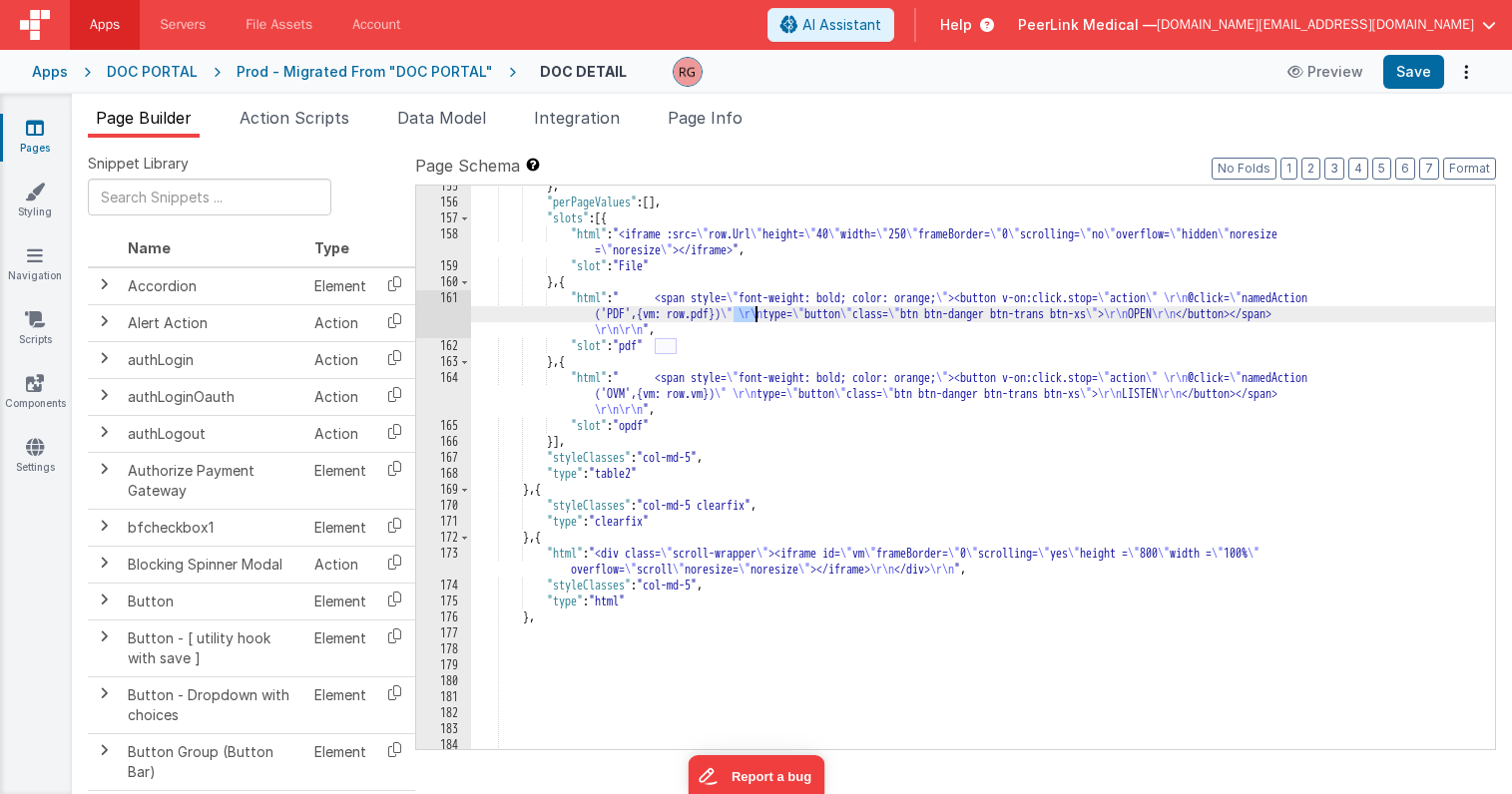 click on "} ,                "perPageValues" :  [ ] ,                "slots" :  [{                     "html" :  "<iframe :src= \" row.Url \"  height= \" 40 \"  width= \" 250 \"  frameBorder= \" 0 \"  scrolling= \" no \"  overflow= \" hidden \"  noresize                      = \" noresize \" ></iframe>" ,                     "slot" :  "File"                } ,  {                     "html" :  "      <span style= \" font-weight: bold; color: orange; \" ><button v-on:click.stop= \" action \"   \r\n @click= \" namedAction                      ('PDF',{vm: row.pdf}) \"   \r\n type= \" button \"  class= \" btn btn-danger btn-trans btn-xs \" > \r\n  OPEN \r\n   </button></span>                       \r\n\r\n " ,                     "slot" :  "pdf"                } ,  {                     "html" :  "      <span style= \" font-weight: bold; color: orange; \" ><button v-on:click.stop= \" action \"   \r\n @click= \" namedAction ('OVM',{vm: row.vm}) \"   >" at bounding box center (983, 476) 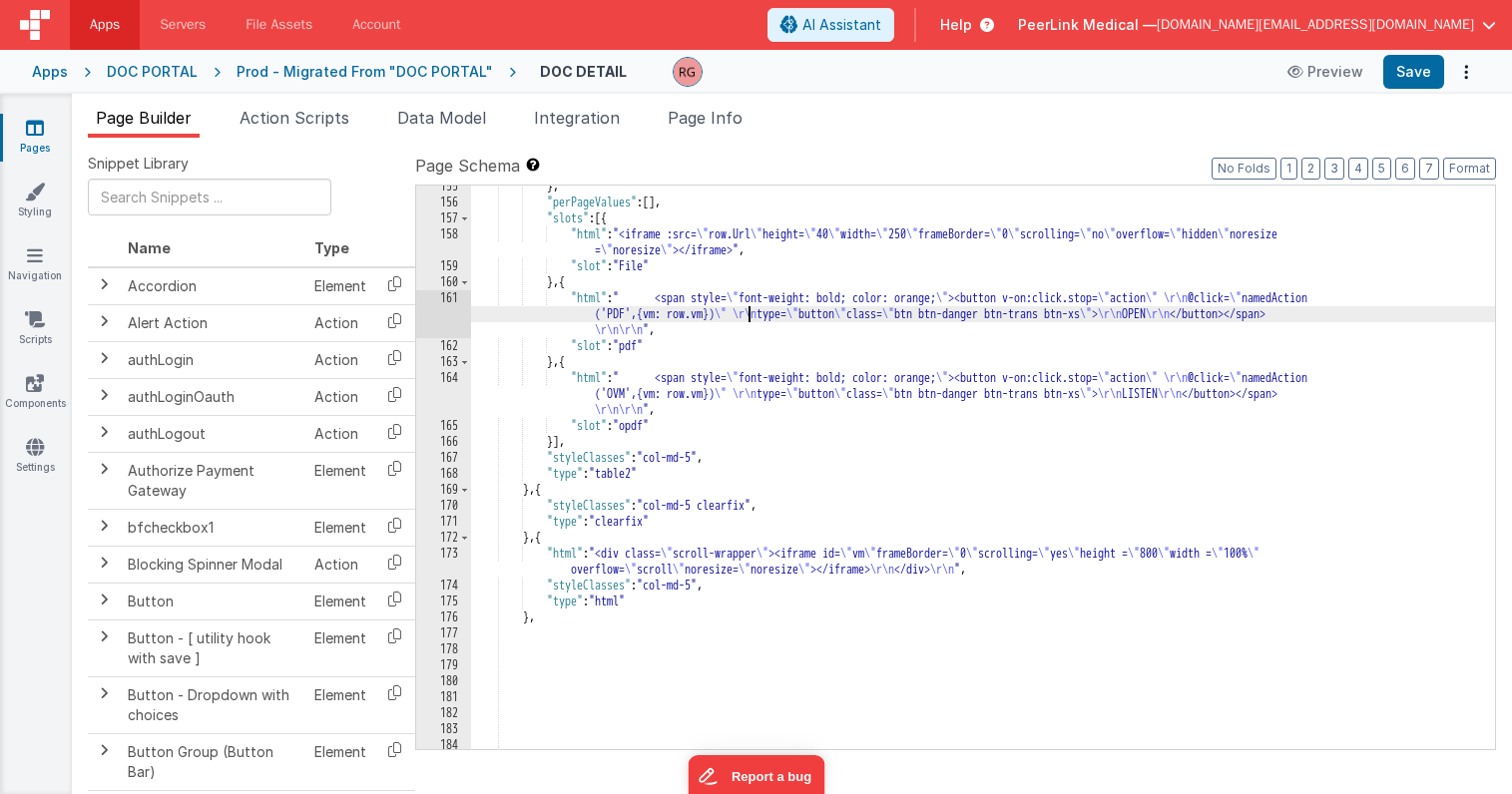 click on "} ,                "perPageValues" :  [ ] ,                "slots" :  [{                     "html" :  "<iframe :src= \" row.Url \"  height= \" 40 \"  width= \" 250 \"  frameBorder= \" 0 \"  scrolling= \" no \"  overflow= \" hidden \"  noresize                      = \" noresize \" ></iframe>" ,                     "slot" :  "File"                } ,  {                     "html" :  "      <span style= \" font-weight: bold; color: orange; \" ><button v-on:click.stop= \" action \"   \r\n @click= \" namedAction                      ('PDF',{vm: row.vm}) \"   \r\n type= \" button \"  class= \" btn btn-danger btn-trans btn-xs \" > \r\n  OPEN \r\n   </button></span>                       \r\n\r\n " ,                     "slot" :  "pdf"                } ,  {                     "html" :  "      <span style= \" font-weight: bold; color: orange; \" ><button v-on:click.stop= \" action \"   \r\n @click= \" namedAction ('OVM',{vm: row.vm}) \"   \"" at bounding box center [983, 476] 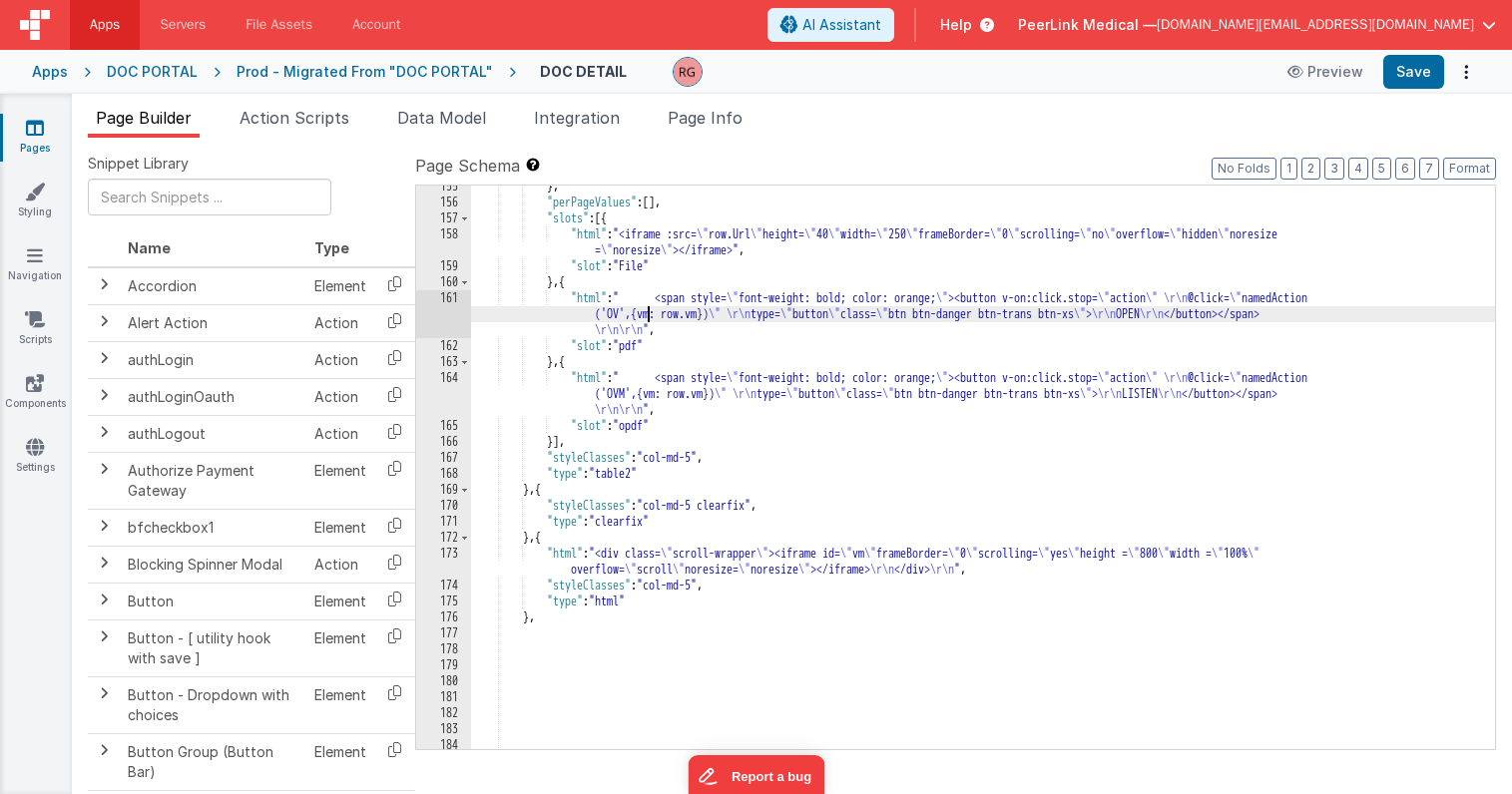 type 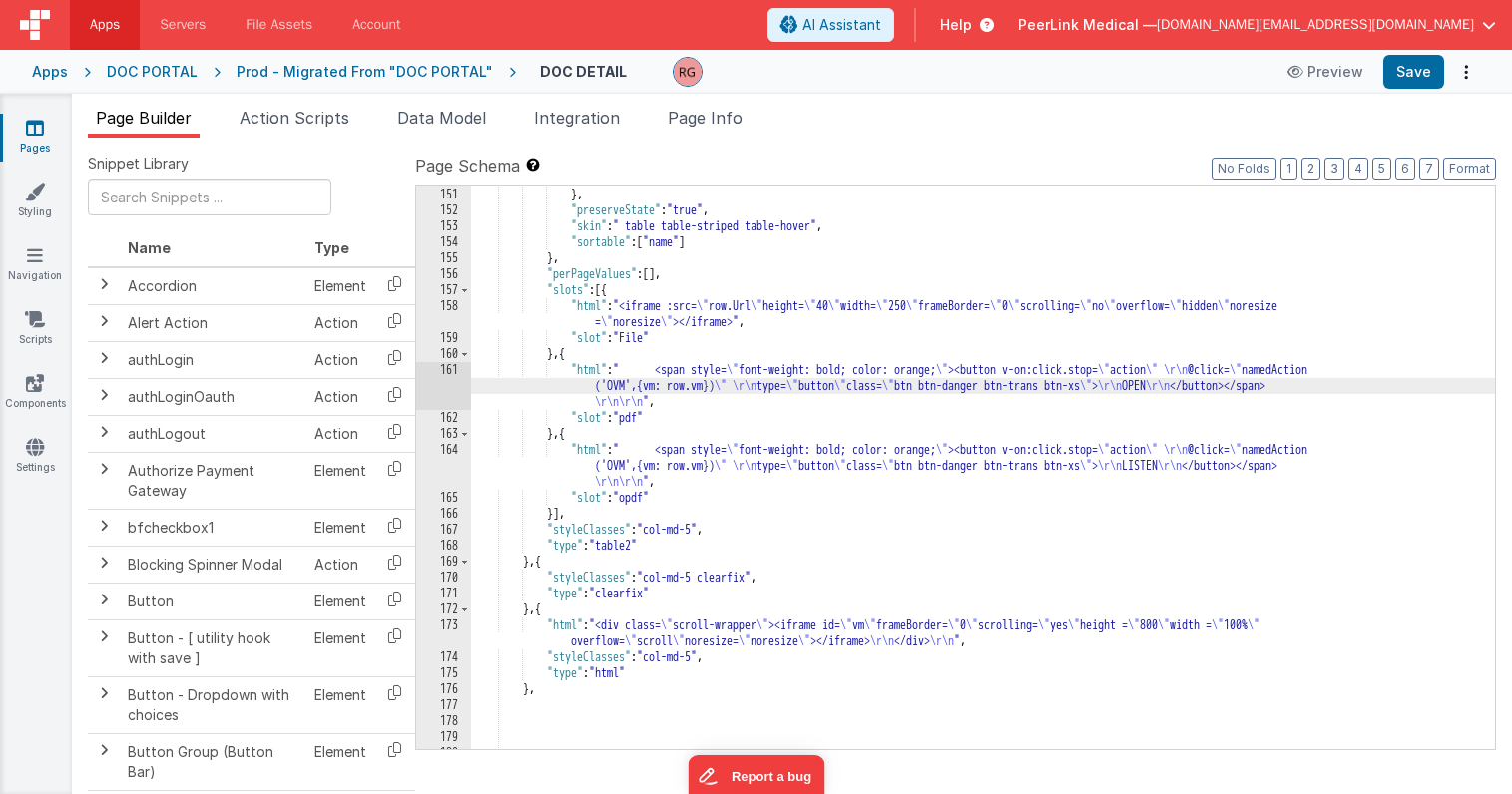 scroll, scrollTop: 2551, scrollLeft: 0, axis: vertical 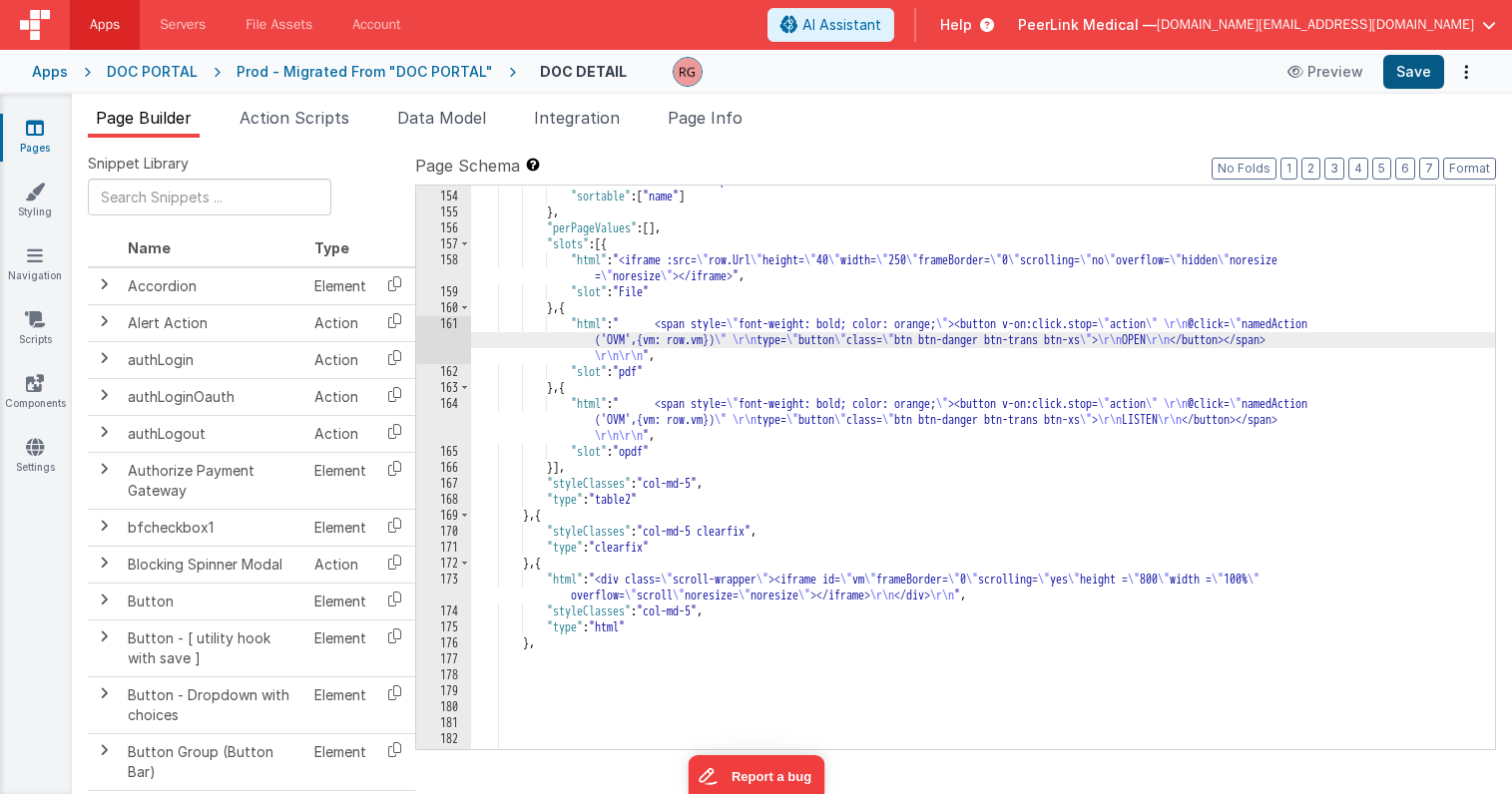 click on "Save" at bounding box center [1413, 72] 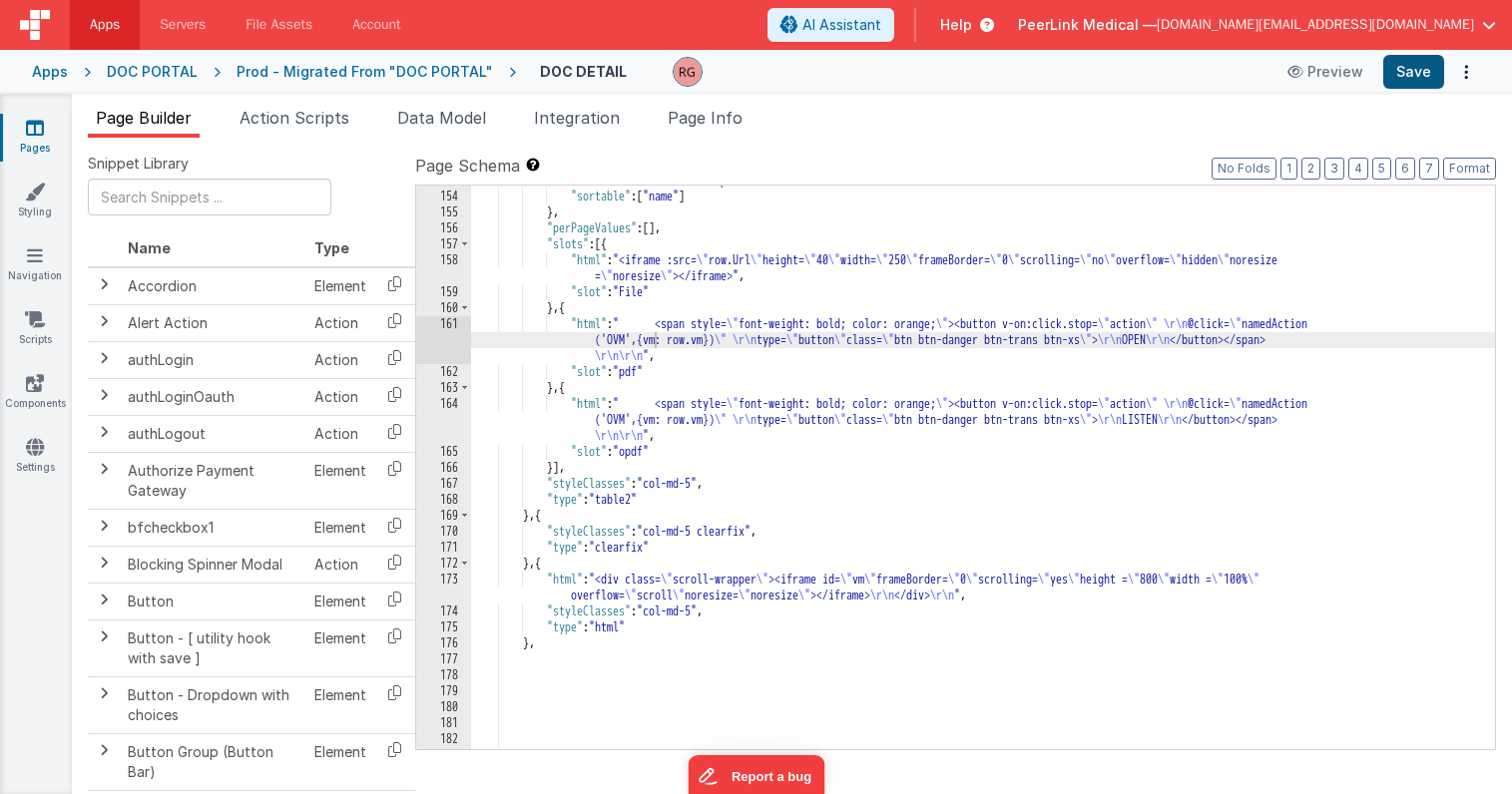 click on "Save" at bounding box center (1413, 72) 